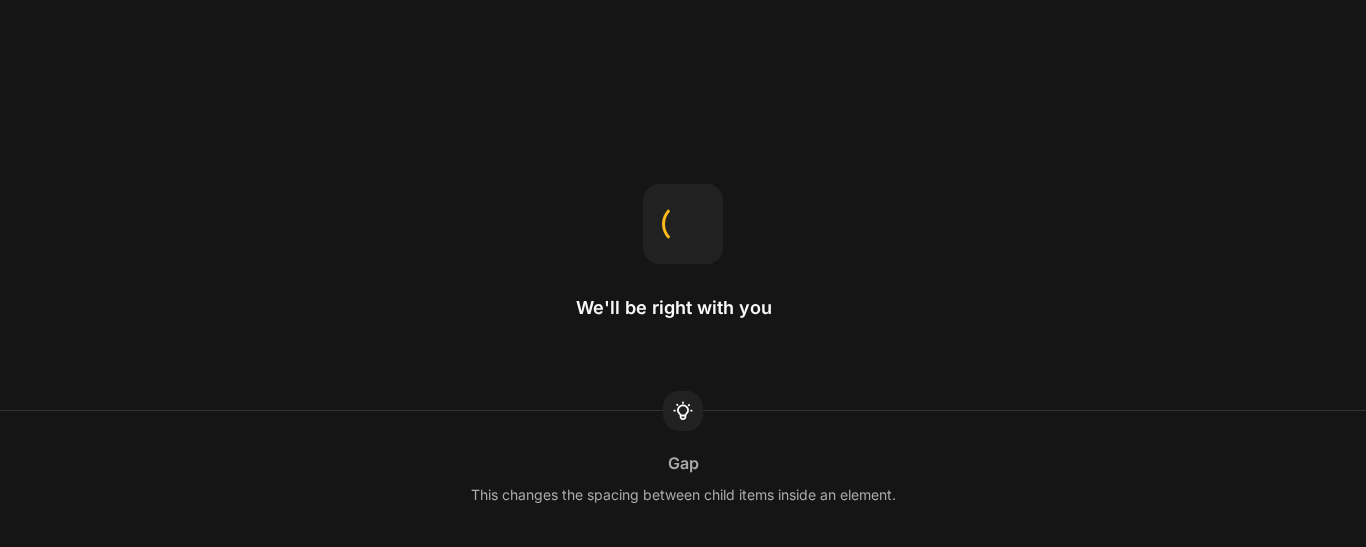 scroll, scrollTop: 0, scrollLeft: 0, axis: both 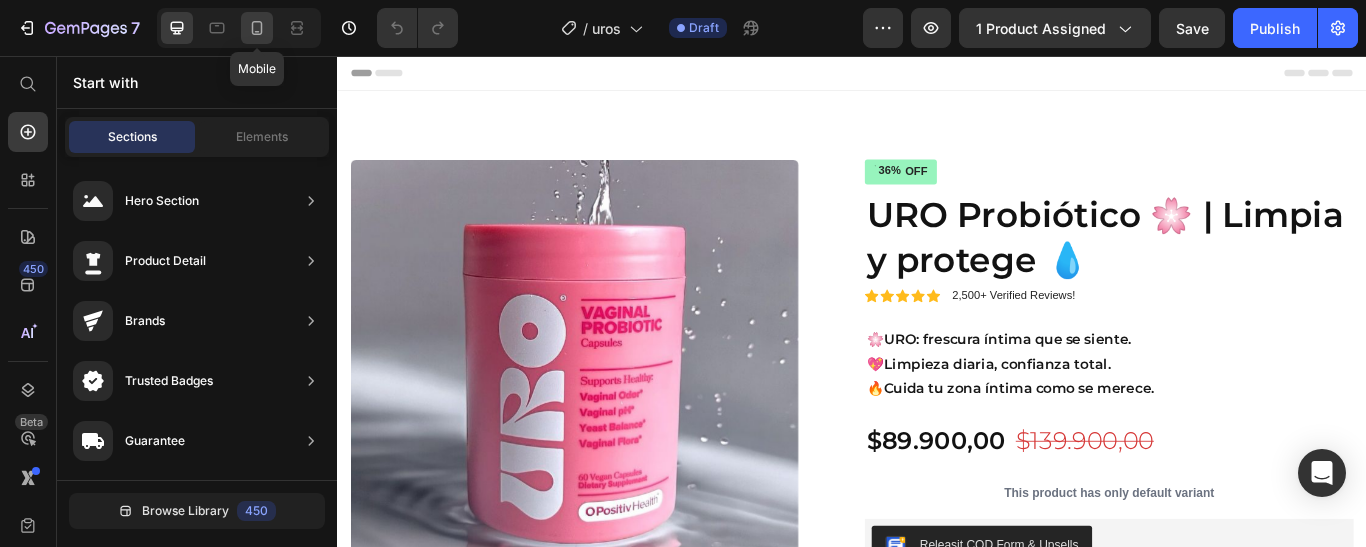 click 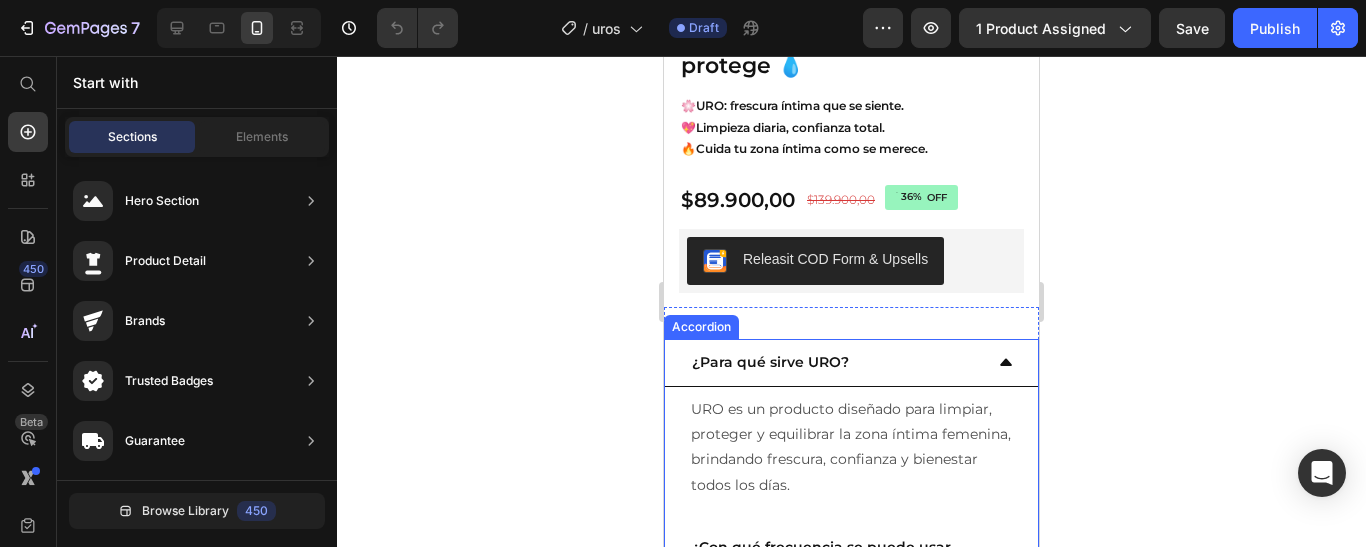 scroll, scrollTop: 1400, scrollLeft: 0, axis: vertical 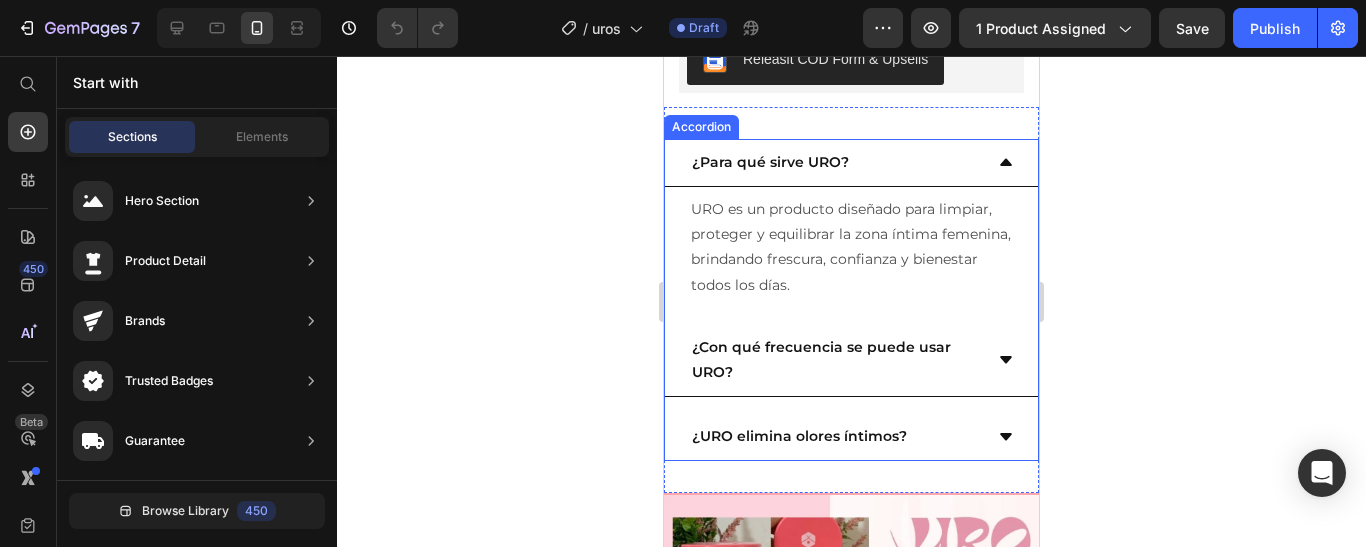 click on "URO es un producto diseñado para limpiar, proteger y equilibrar la zona íntima femenina, brindando frescura, confianza y bienestar todos los días. Text Block" at bounding box center (851, 247) 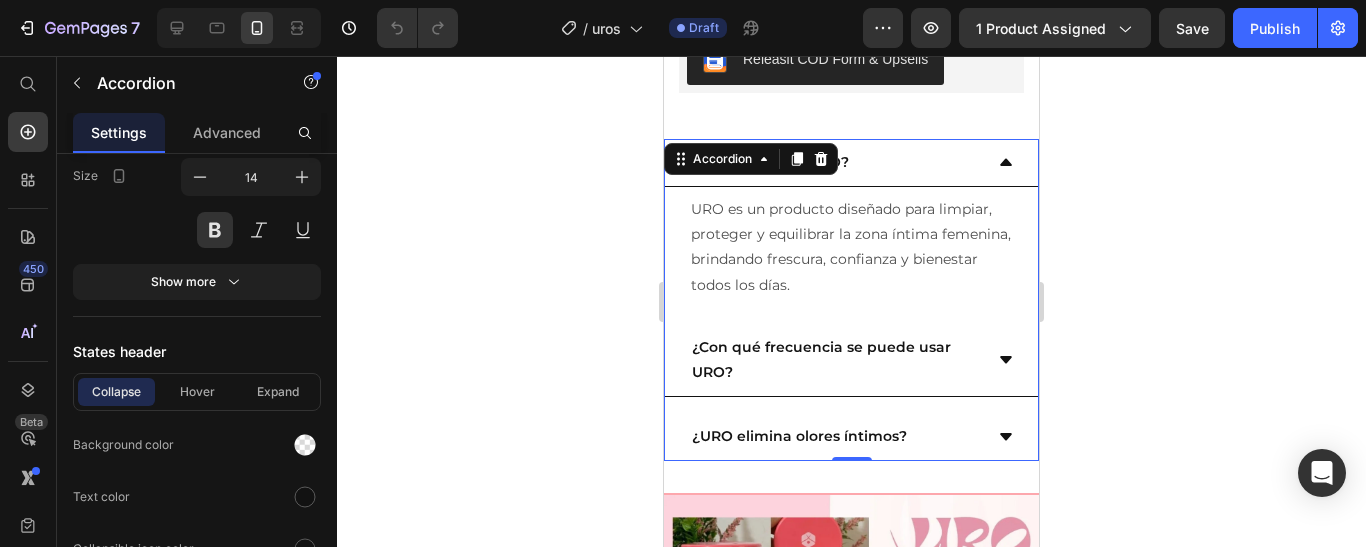scroll, scrollTop: 1300, scrollLeft: 0, axis: vertical 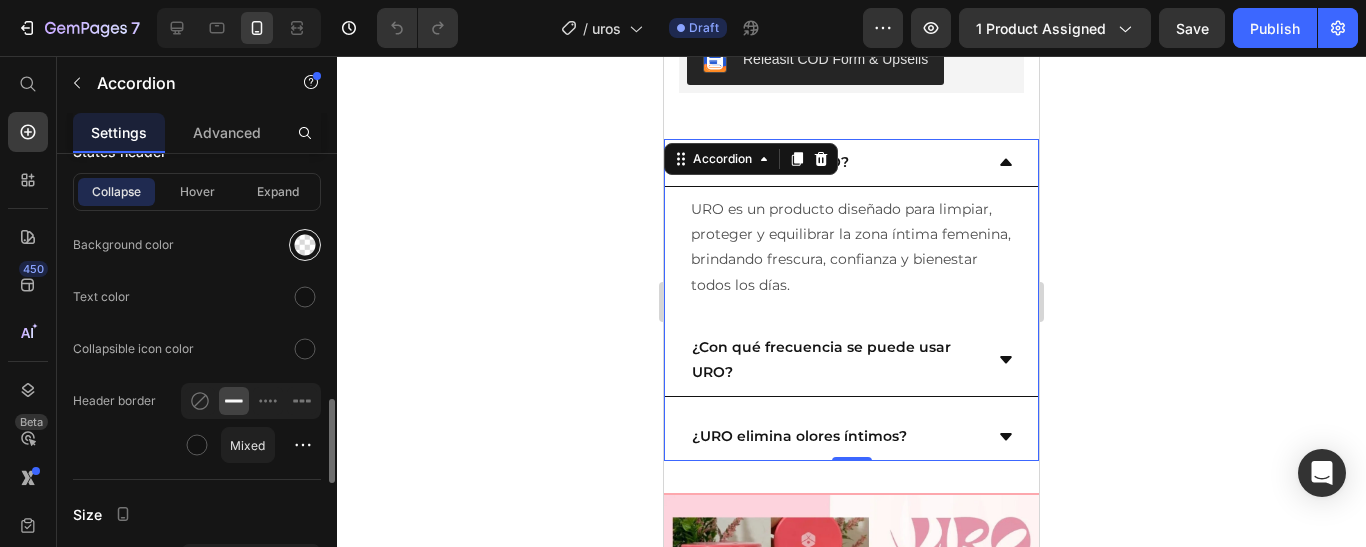 click 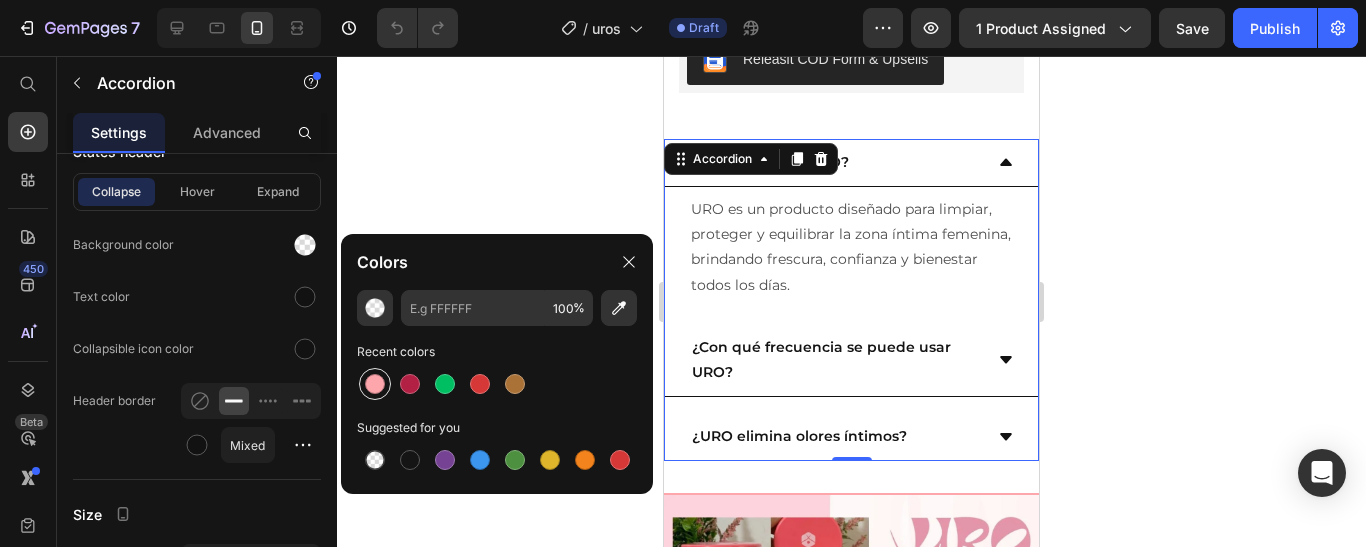 click at bounding box center (375, 384) 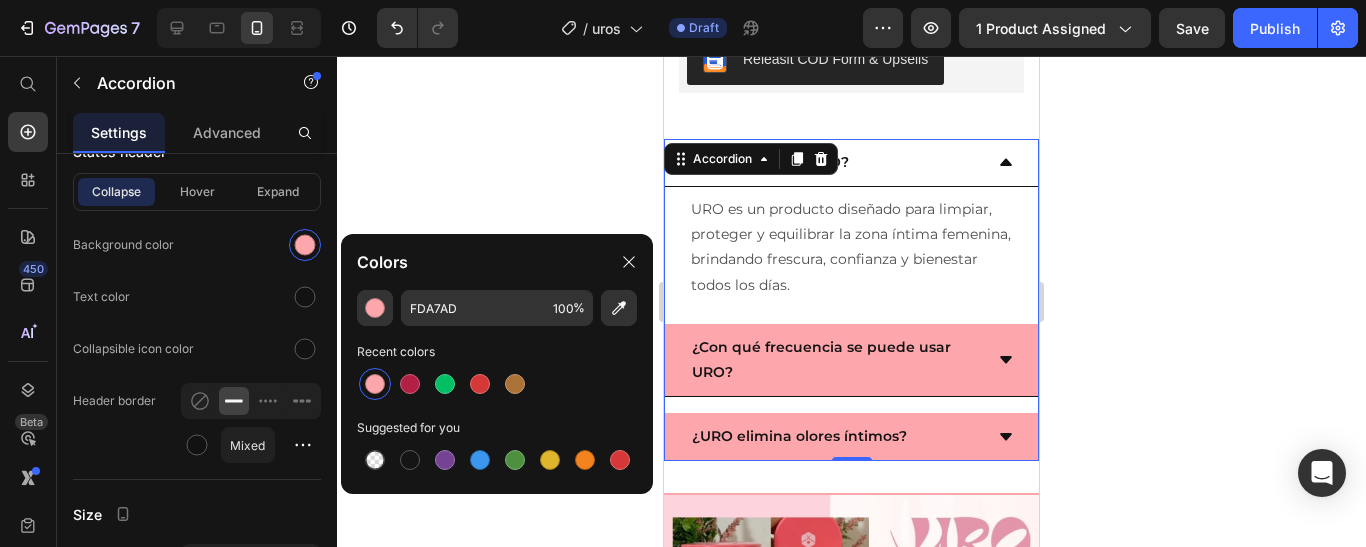 click 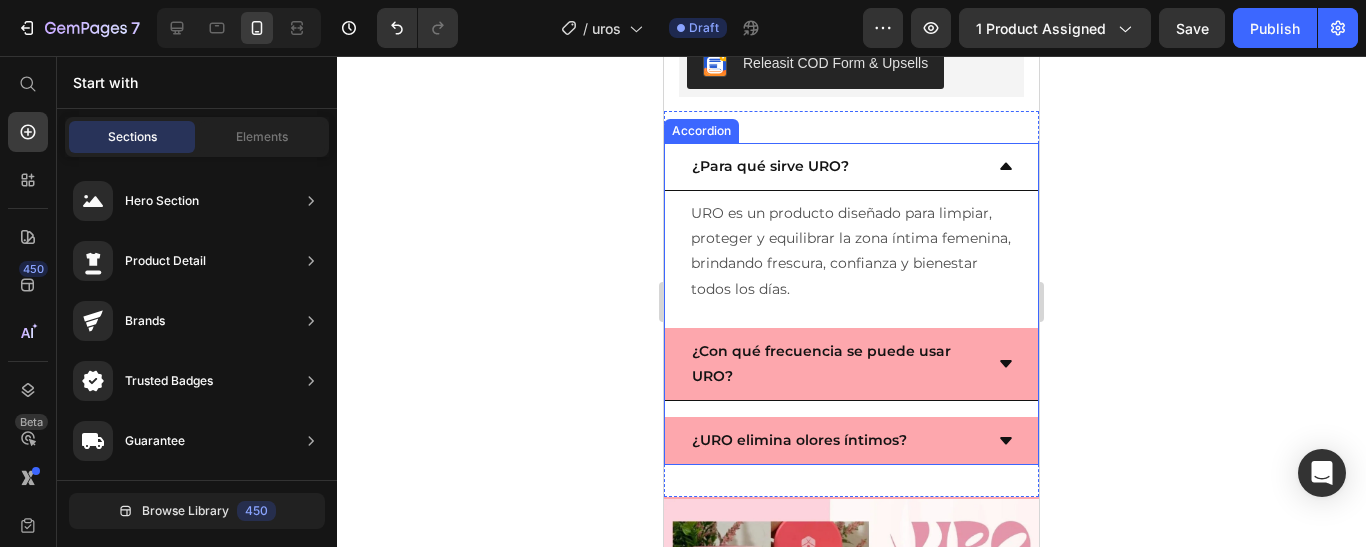 scroll, scrollTop: 1300, scrollLeft: 0, axis: vertical 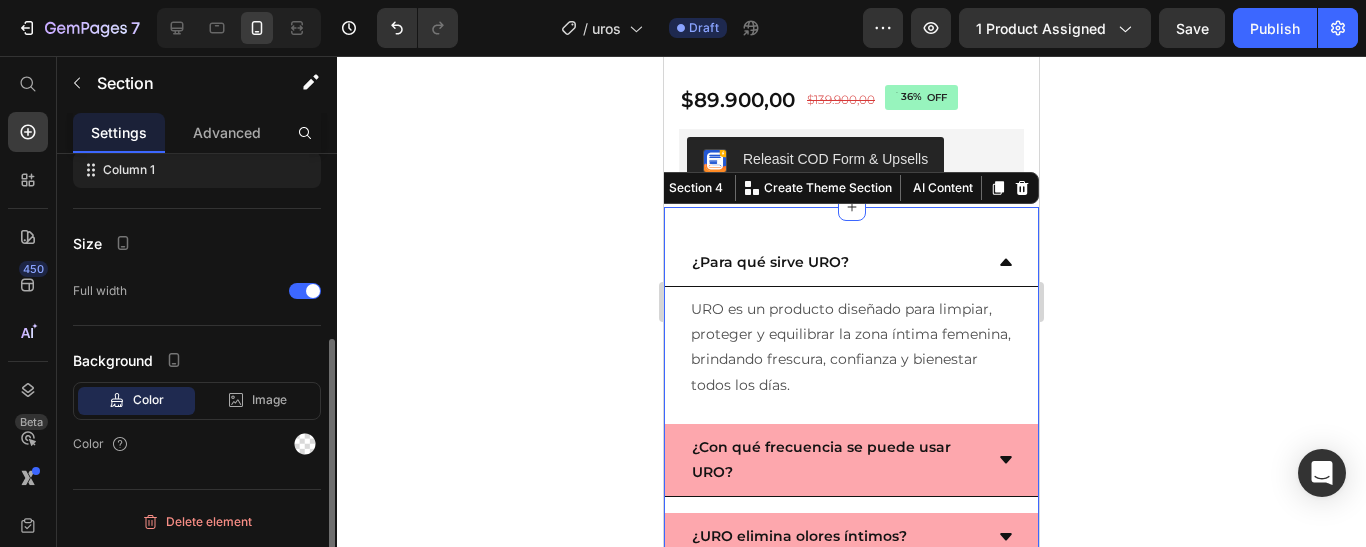 click on "¿Para qué sirve URO? URO es un producto diseñado para limpiar, proteger y equilibrar la zona íntima femenina, brindando frescura, confianza y bienestar todos los días. Text Block
¿Con qué frecuencia se puede usar URO?
¿URO elimina olores íntimos? Accordion Section 4   You can create reusable sections Create Theme Section AI Content Write with GemAI What would you like to describe here? Tone and Voice Persuasive Product Getting products... Show more Generate" at bounding box center (851, 400) 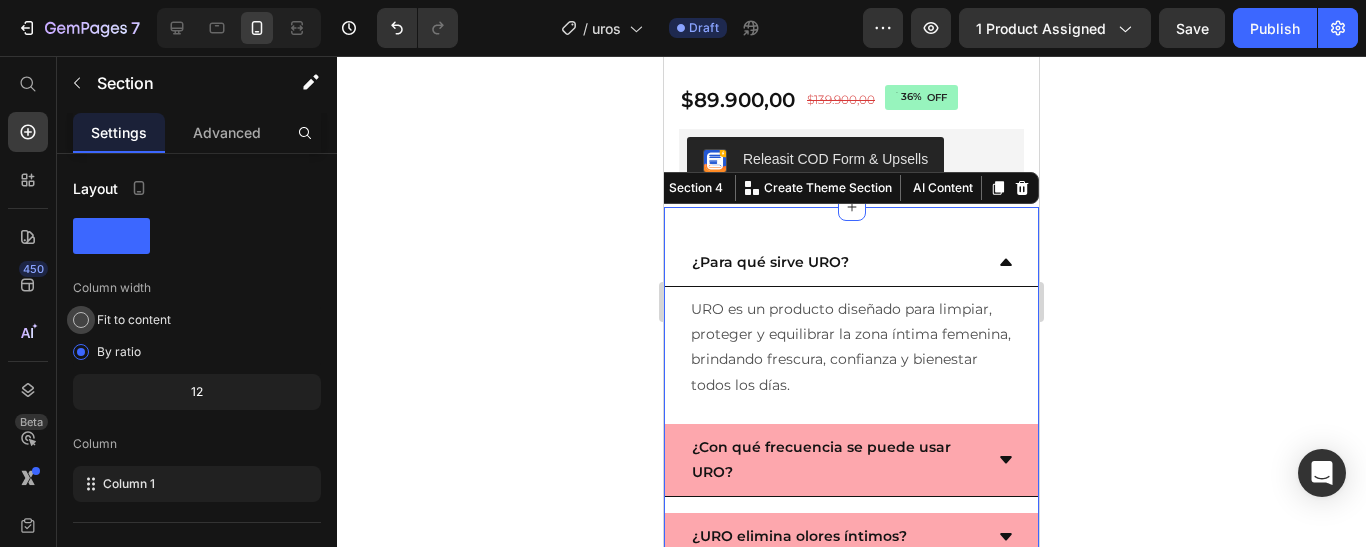 scroll, scrollTop: 314, scrollLeft: 0, axis: vertical 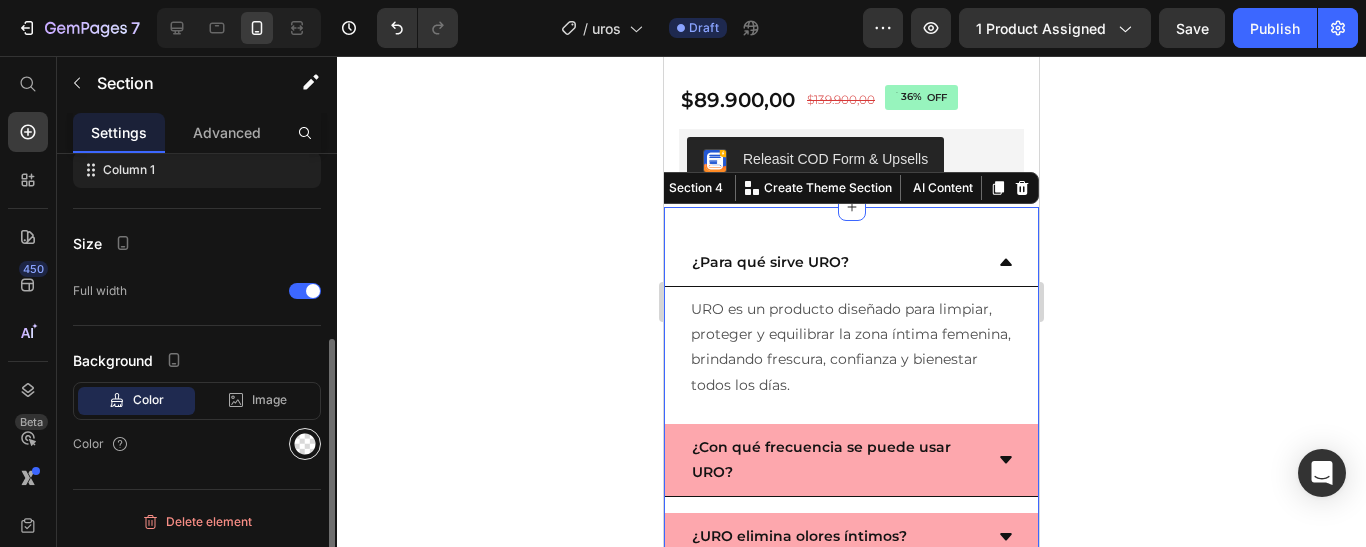 click at bounding box center (305, 444) 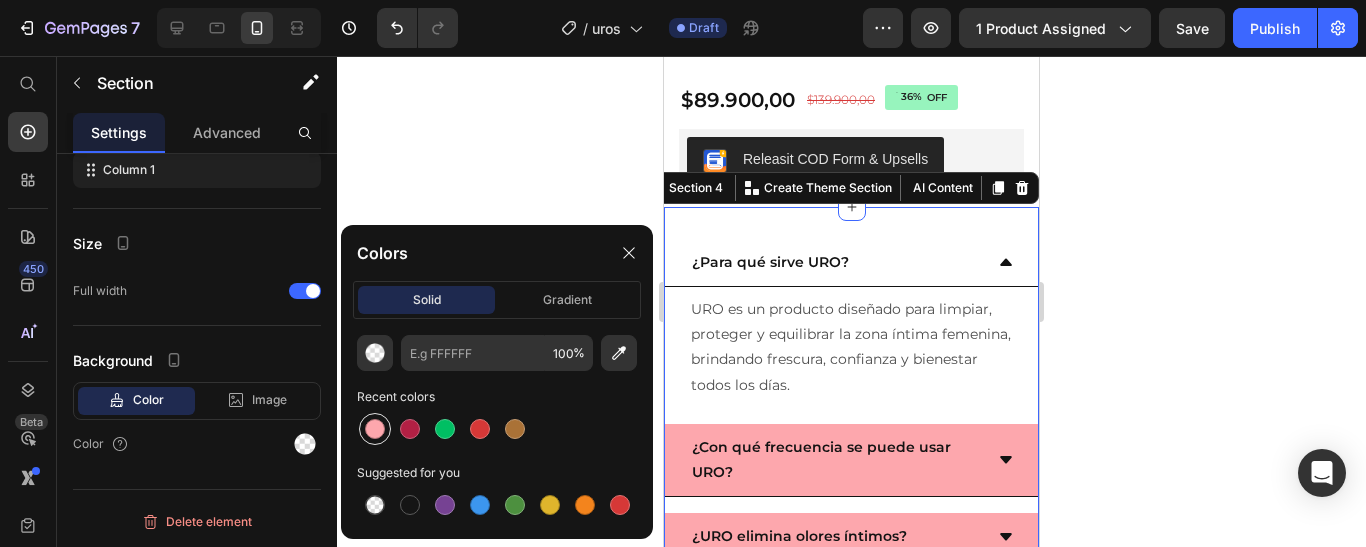 click at bounding box center [375, 429] 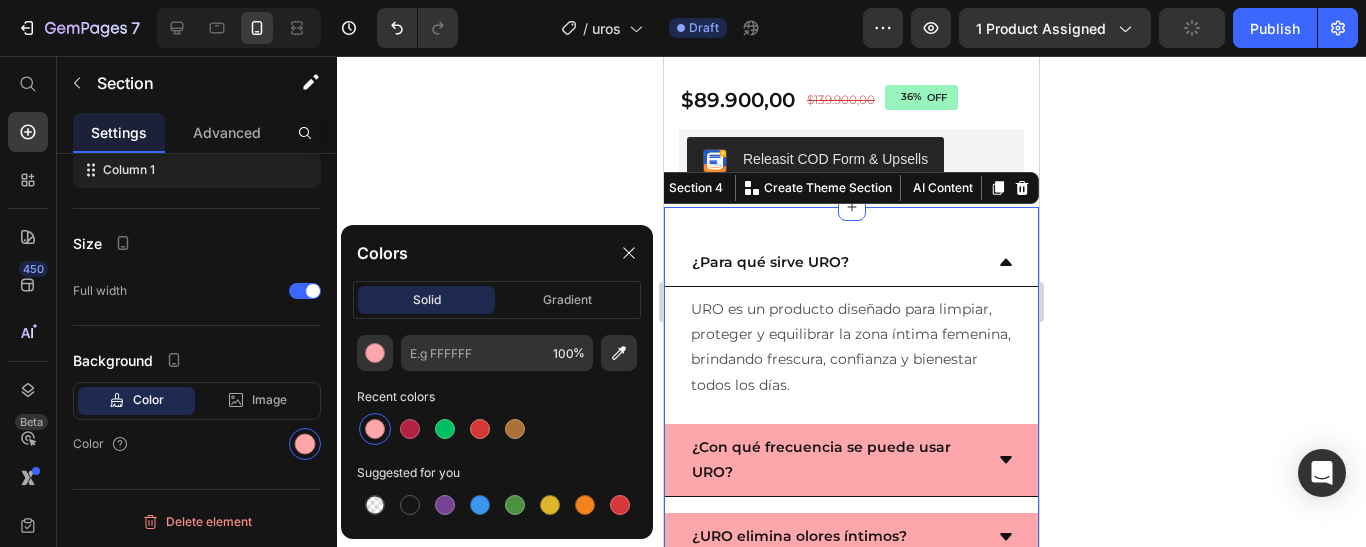 type on "FDA7AD" 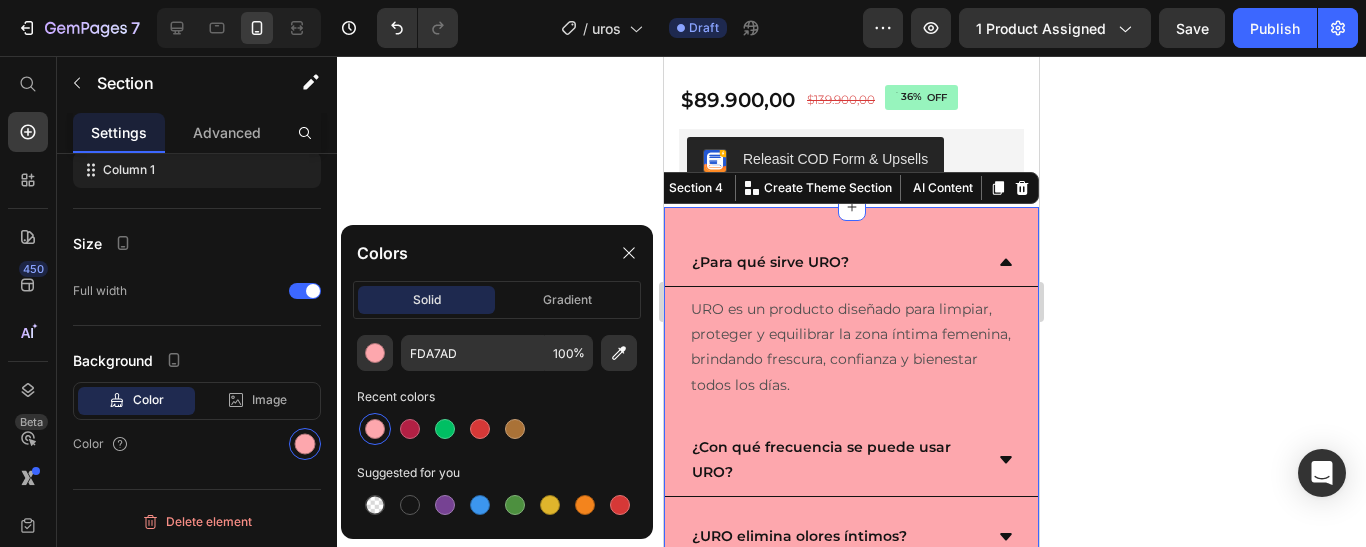 click 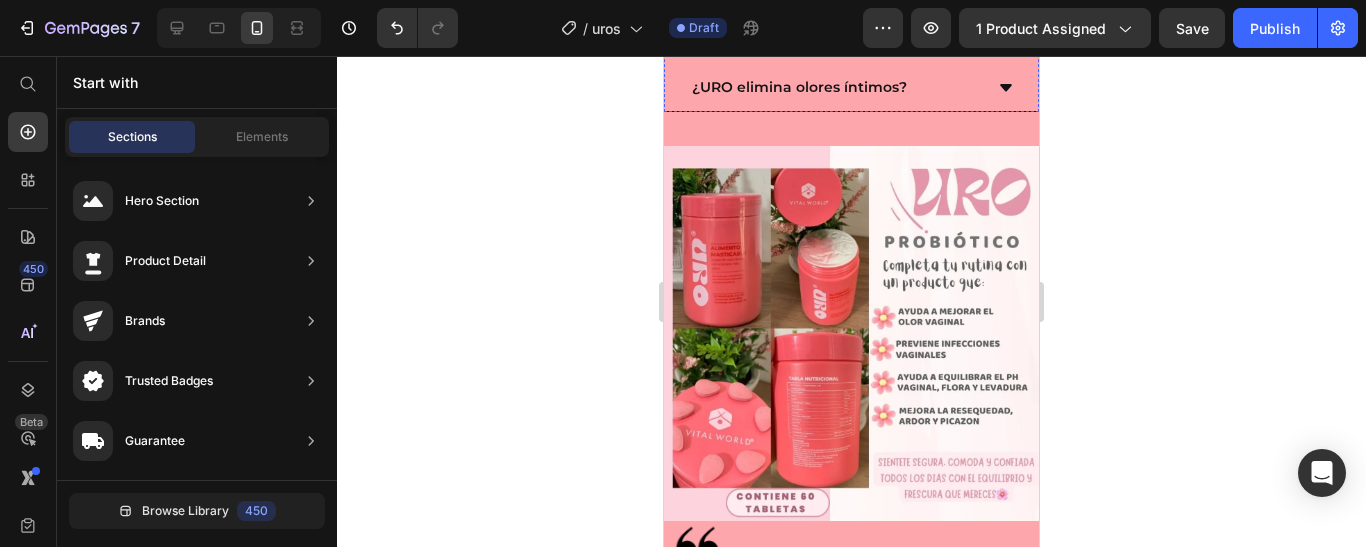 scroll, scrollTop: 1100, scrollLeft: 0, axis: vertical 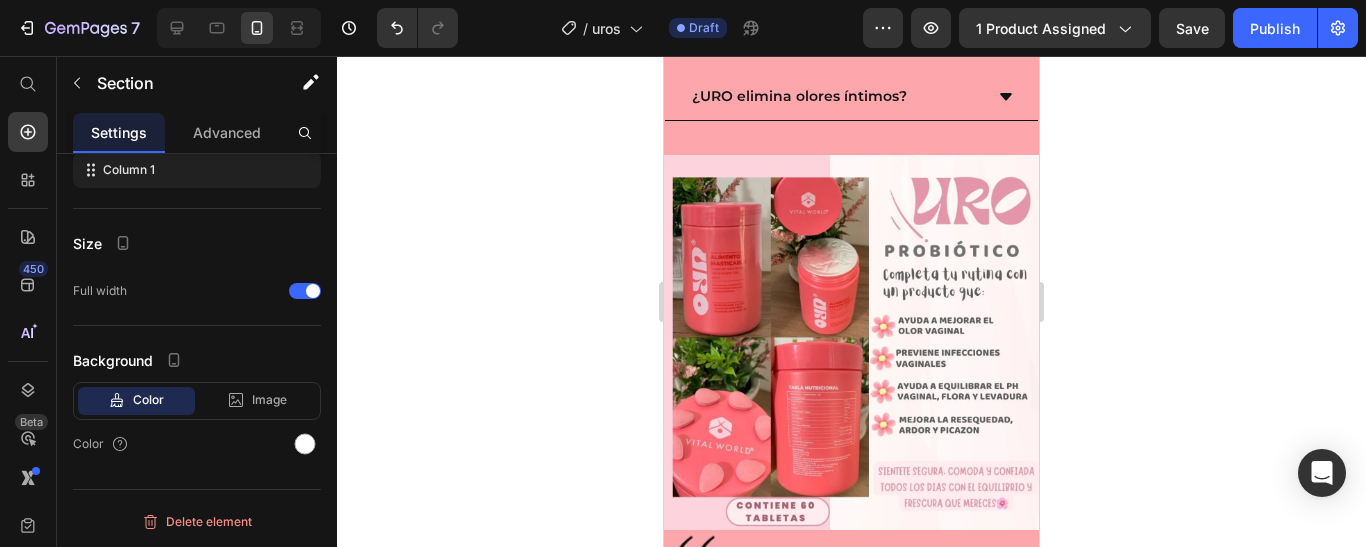 click on "Product Images
Material
Shipping
Care instruction Accordion Icon Icon Icon Icon Icon Icon List 2,500+ Verified Reviews! Text Block Row 36% OFF Discount Tag URO Probiótico 🌸 | Limpia y protege 💧 Product Title Icon Icon Icon Icon Icon Icon List 2,500+ Verified Reviews! Text Block Row 🌸  URO: frescura íntima que se siente. 💖  Limpieza diaria, confianza total. 🔥  Cuida tu zona íntima como se merece. Text Block $89.900,00 Product Price $139.900,00 Product Price 36% OFF Discount Tag Row This product has only default variant Product Variants & Swatches Releasit COD Form & Upsells Releasit COD Form & Upsells Row Product Section 3   You can create reusable sections Create Theme Section AI Content Write with GemAI What would you like to describe here? Tone and Voice Persuasive Product te divina Show more Generate" at bounding box center (851, -576) 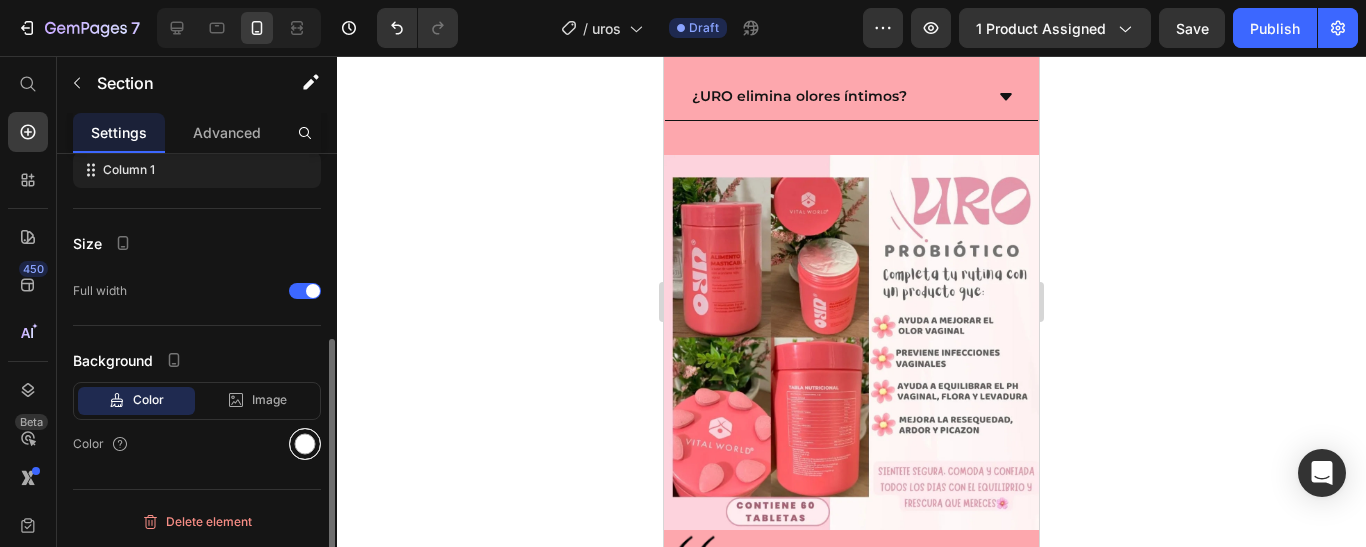click at bounding box center (305, 444) 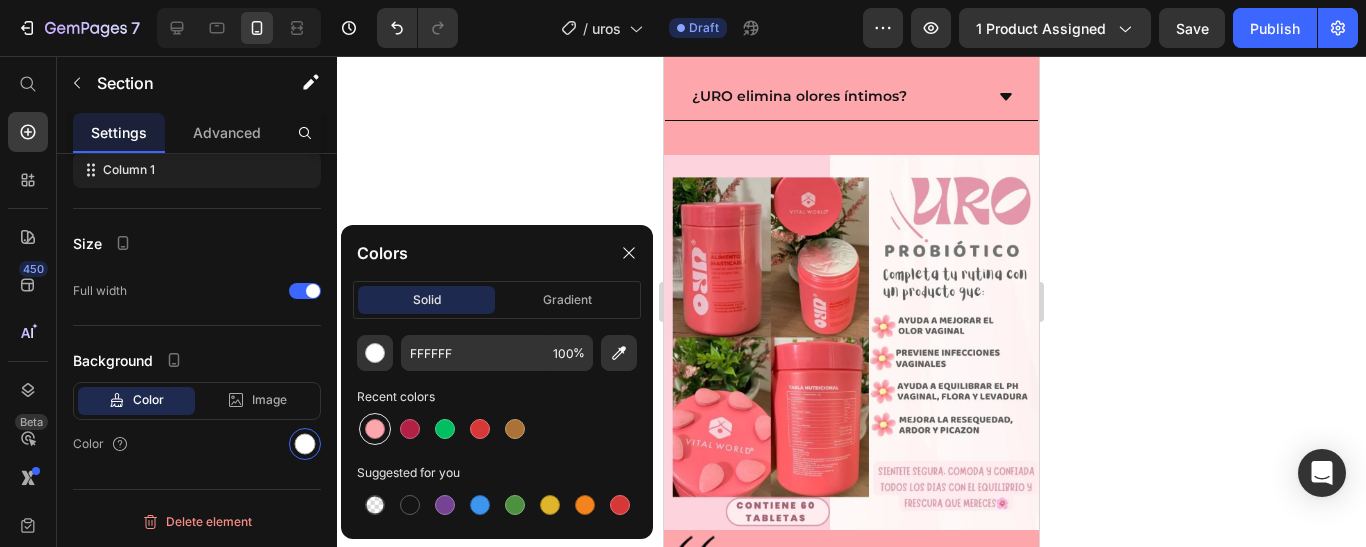click at bounding box center (375, 429) 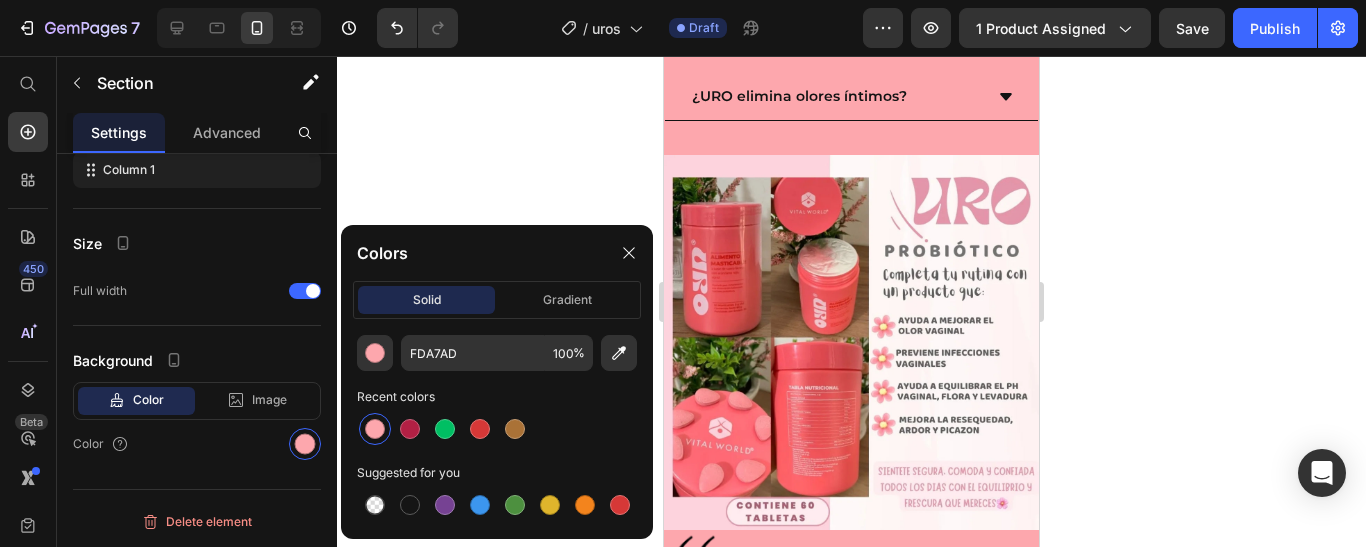 click 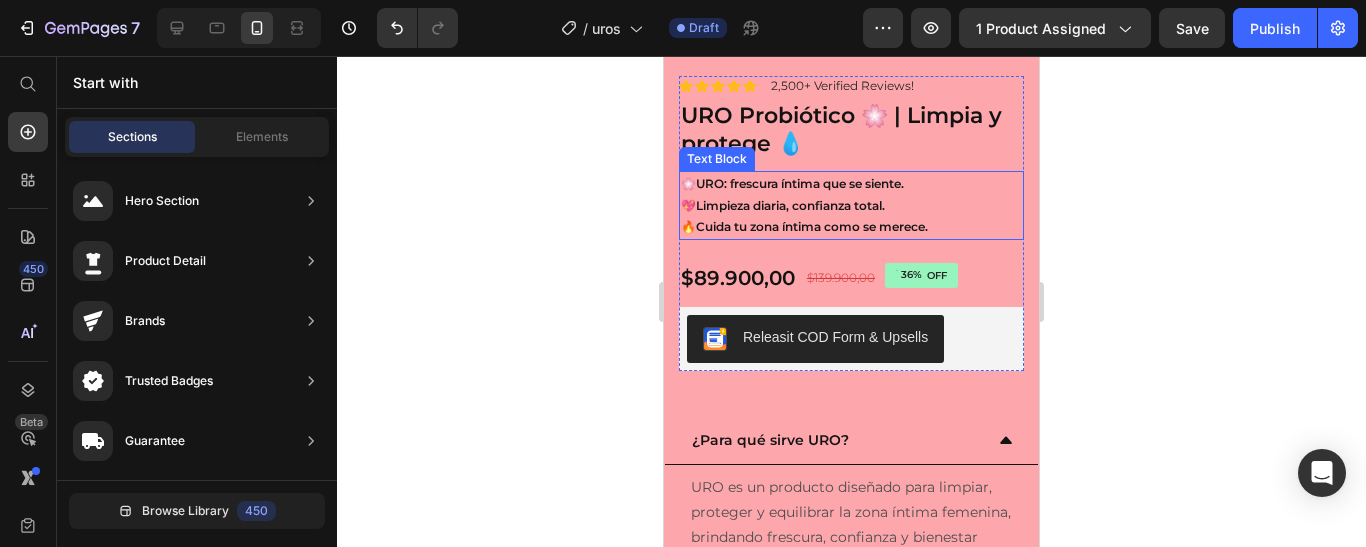 scroll, scrollTop: 500, scrollLeft: 0, axis: vertical 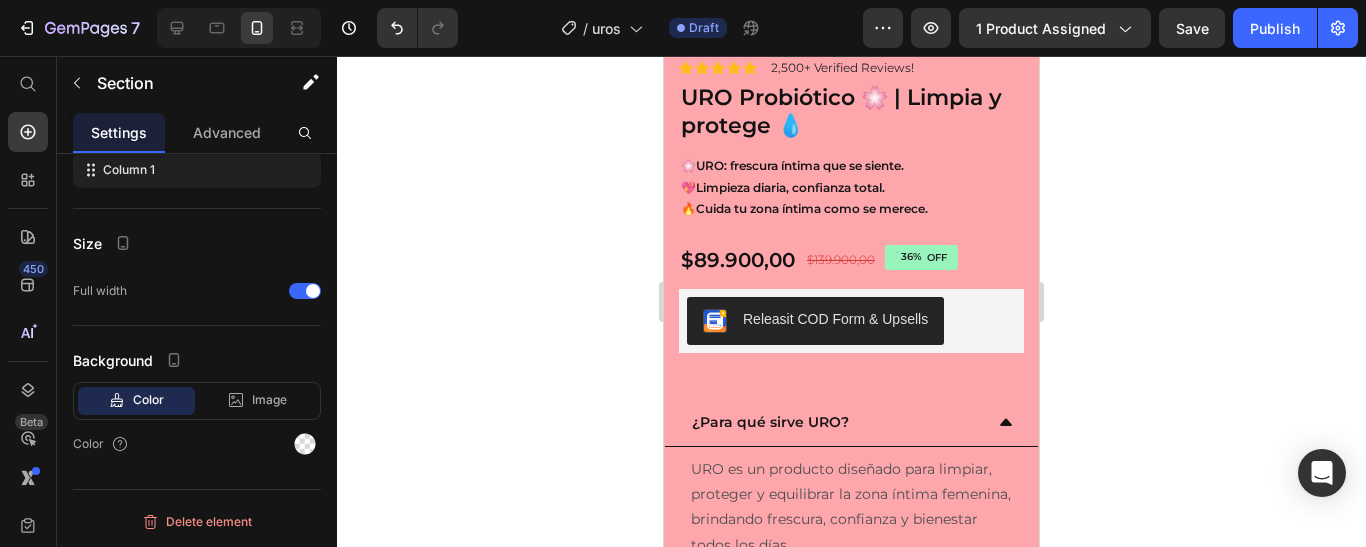 click on "Frescura íntima 🌿 Text Confianza total 💖 Text Protección diaria 🔐 Text Sensualidad natural 🔥 Text Frescura íntima 🌿 Text Confianza total 💖 Text Protección diaria 🔐 Text Sensualidad natural 🔥 Text Marquee" at bounding box center [851, -361] 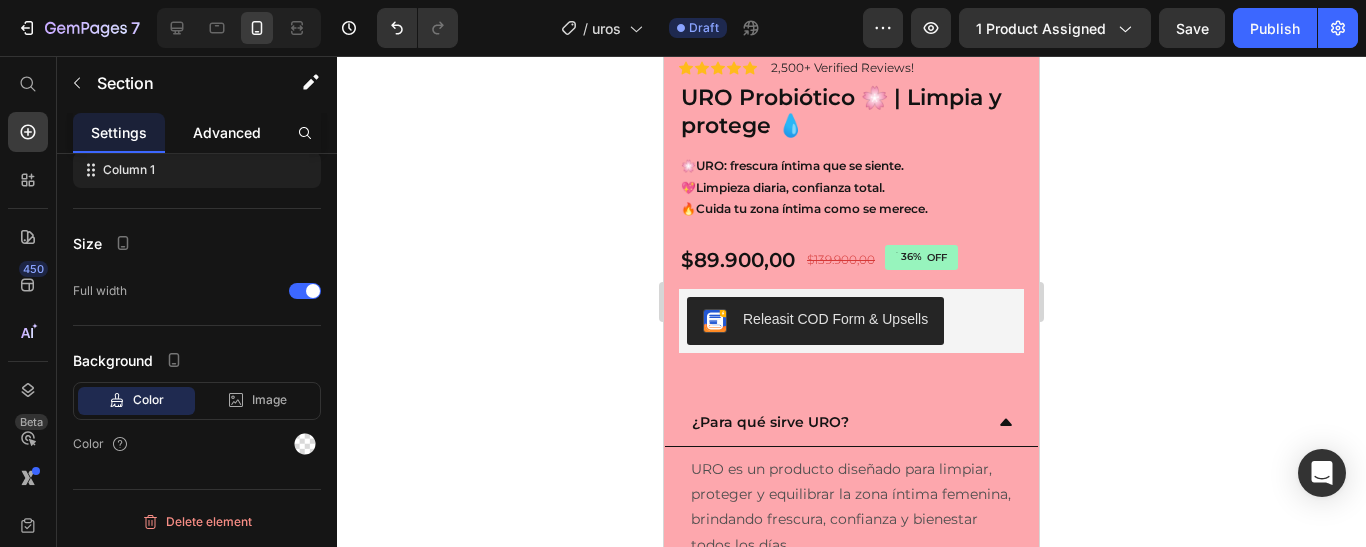 click on "Advanced" at bounding box center [227, 132] 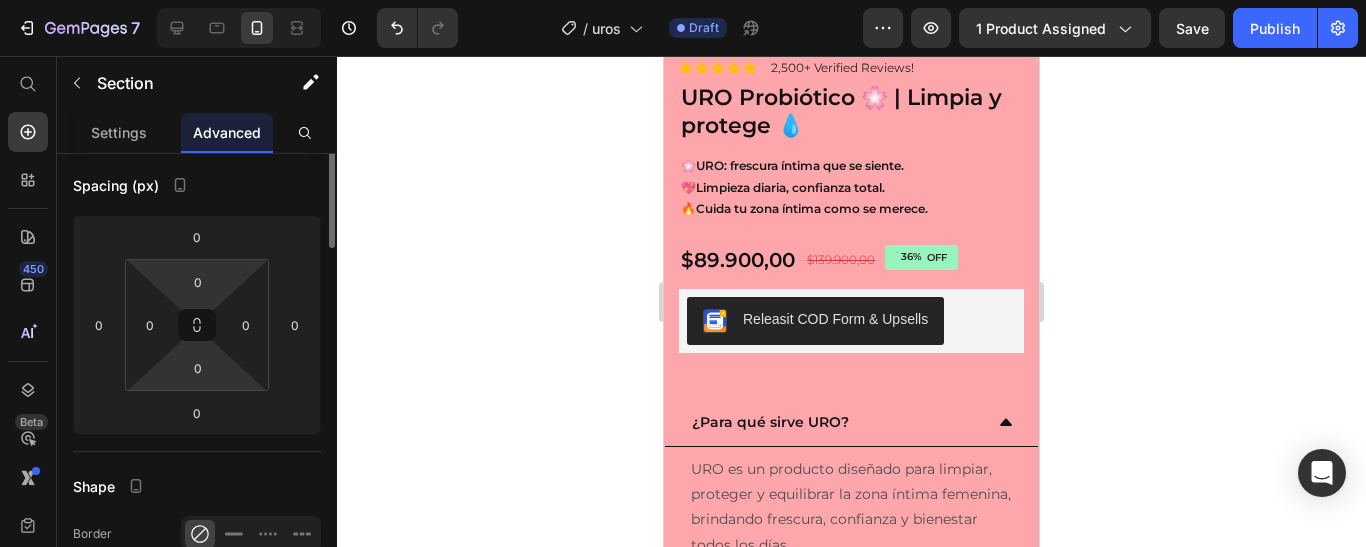 scroll, scrollTop: 0, scrollLeft: 0, axis: both 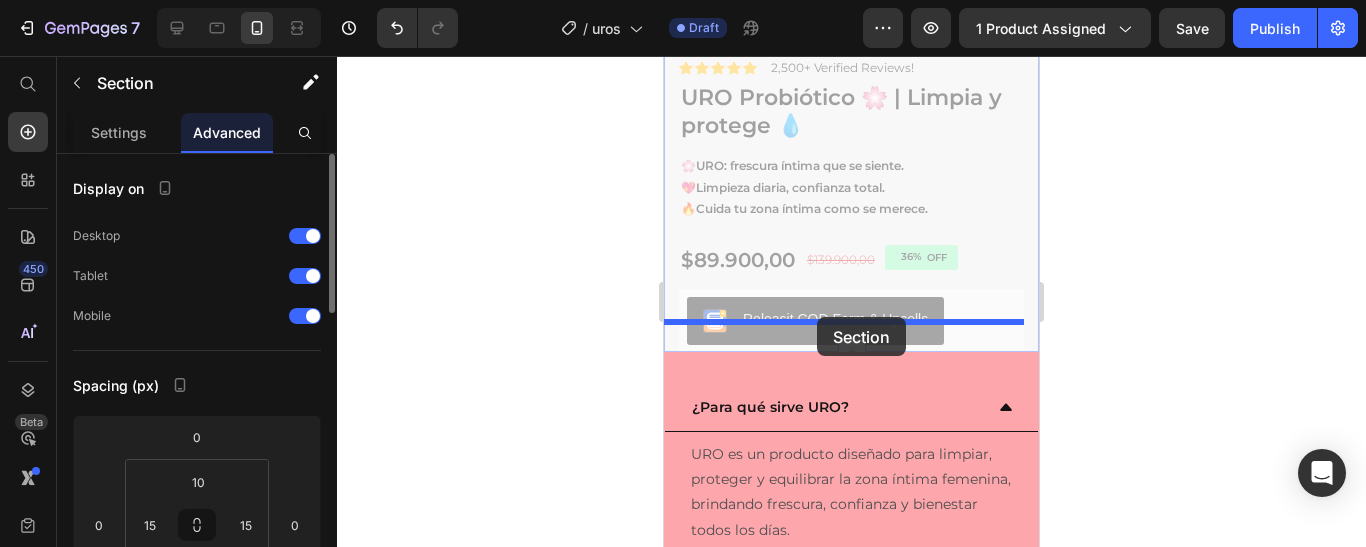 click on "iPhone 13 Mini  ( 375 px) iPhone 13 Mini iPhone 13 Pro iPhone 11 Pro Max iPhone 15 Pro Max Pixel 7 Galaxy S8+ Galaxy S20 Ultra iPad Mini iPad Air iPad Pro Header Image Section 1 Frescura íntima 🌿 Text Confianza total 💖 Text Protección diaria 🔐 Text Sensualidad natural 🔥 Text Frescura íntima 🌿 Text Confianza total 💖 Text Protección diaria 🔐 Text Sensualidad natural 🔥 Text Marquee Section 2 Product Images
Material
Shipping
Care instruction Accordion Icon Icon Icon Icon Icon Icon List 2,500+ Verified Reviews! Text Block Row 36% OFF Discount Tag URO Probiótico 🌸 | Limpia y protege 💧 Product Title Icon Icon Icon Icon Icon Icon List 2,500+ Verified Reviews! Text Block Row 🌸  URO: frescura íntima que se siente. 💖  Limpieza diaria, confianza total. 🔥  Cuida tu zona íntima como se merece. Text Block $89.900,00 Product Price $139.900,00 Product Price 36% OFF Discount Tag Row This product has only default variant Row Product" at bounding box center [851, 1167] 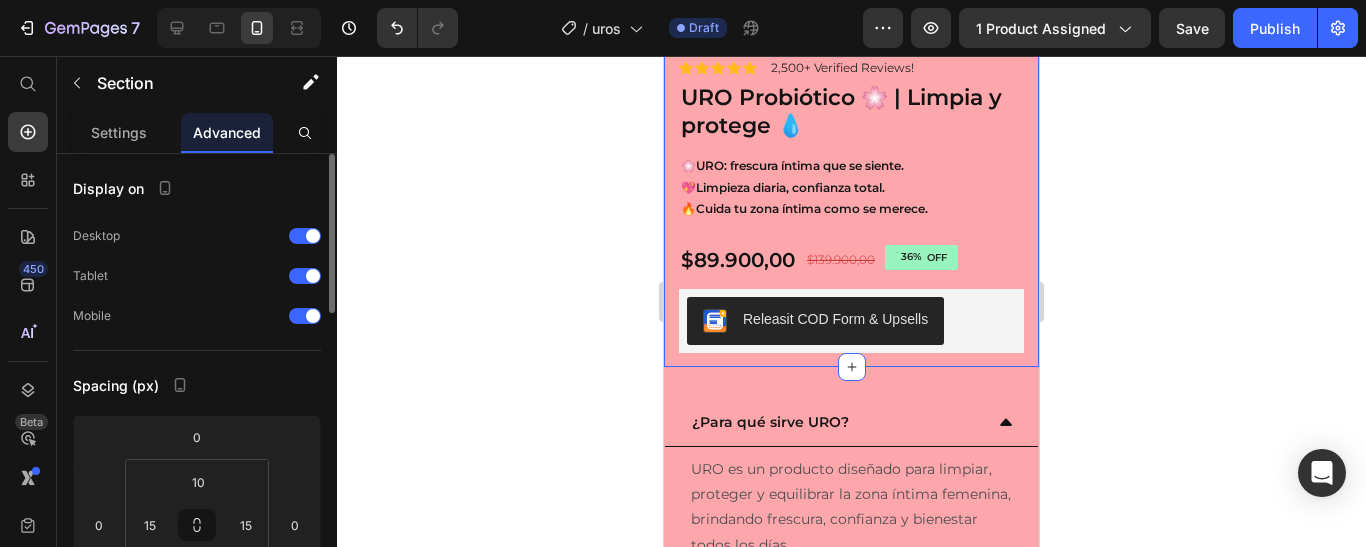 click 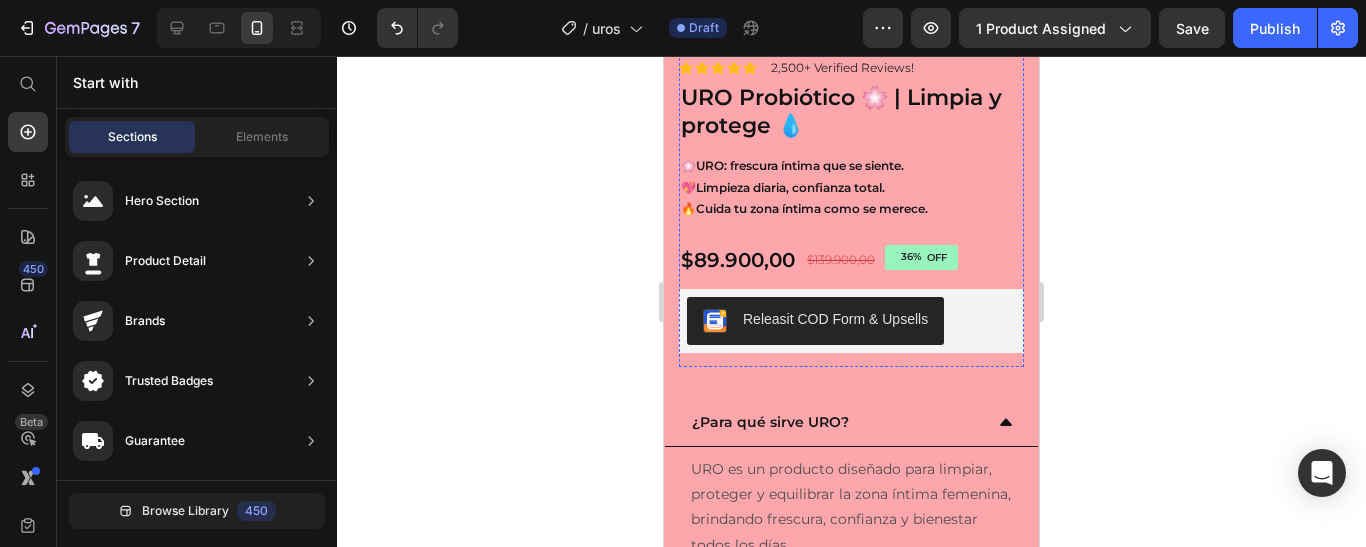 click at bounding box center (851, -136) 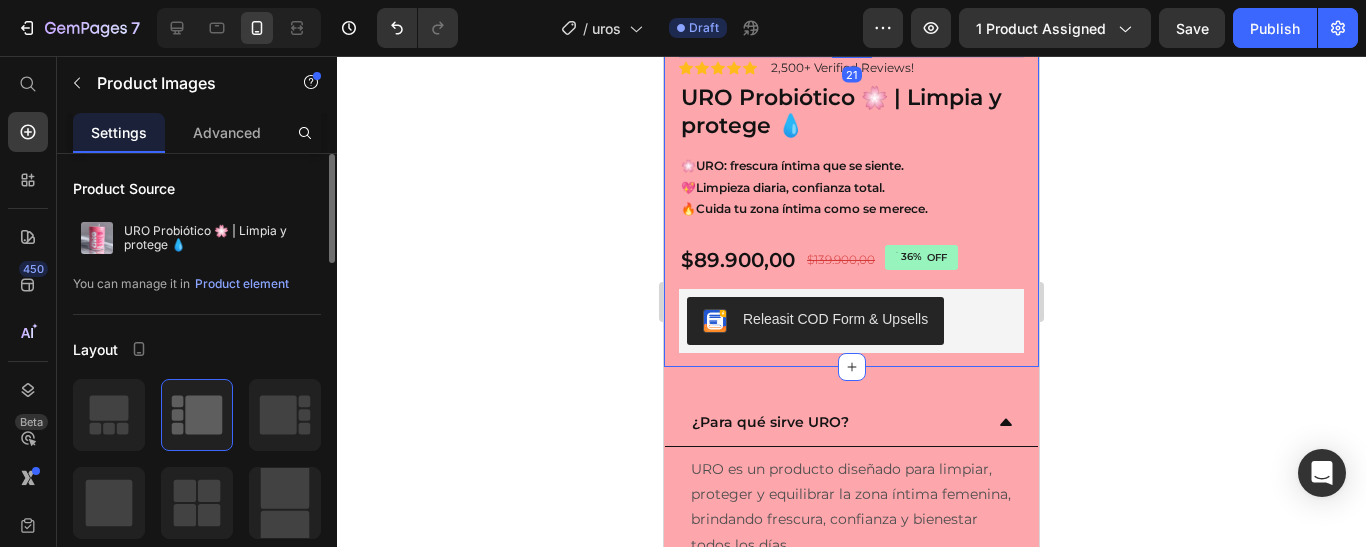 click on "Product Images   21
Material
Shipping
Care instruction Accordion Icon Icon Icon Icon Icon Icon List 2,500+ Verified Reviews! Text Block Row 36% OFF Discount Tag URO Probiótico 🌸 | Limpia y protege 💧 Product Title Icon Icon Icon Icon Icon Icon List 2,500+ Verified Reviews! Text Block Row 🌸  URO: frescura íntima que se siente. 💖  Limpieza diaria, confianza total. 🔥  Cuida tu zona íntima como se merece. Text Block $89.900,00 Product Price $139.900,00 Product Price 36% OFF Discount Tag Row This product has only default variant Product Variants & Swatches Releasit COD Form & Upsells Releasit COD Form & Upsells Row Product Section 3" at bounding box center [851, 24] 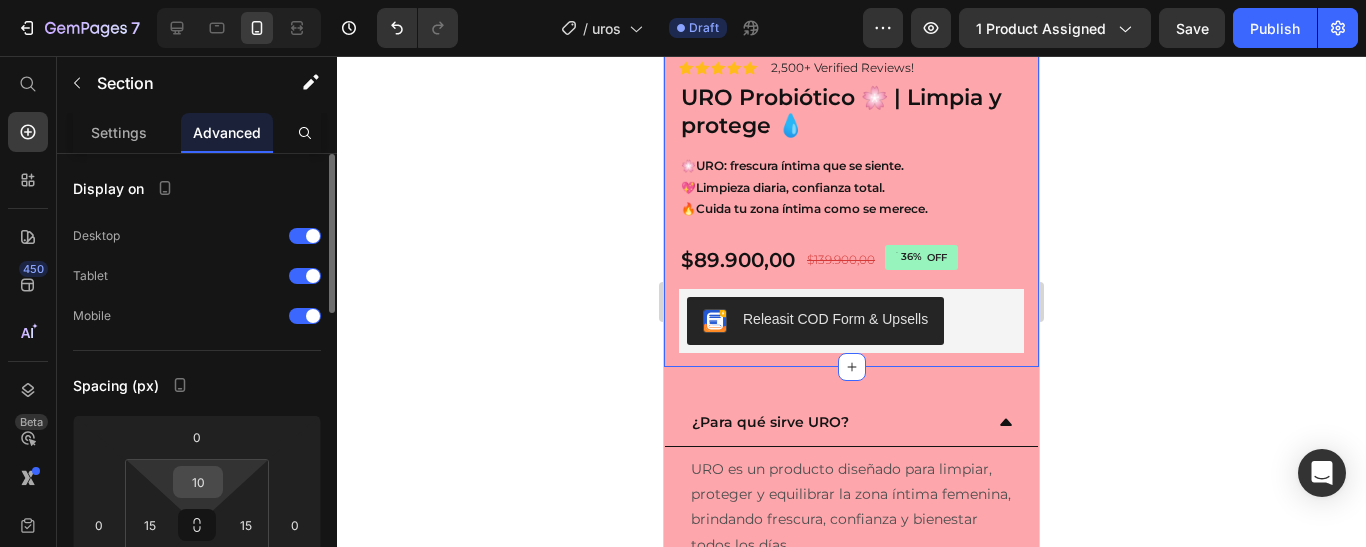 click on "10" at bounding box center (198, 482) 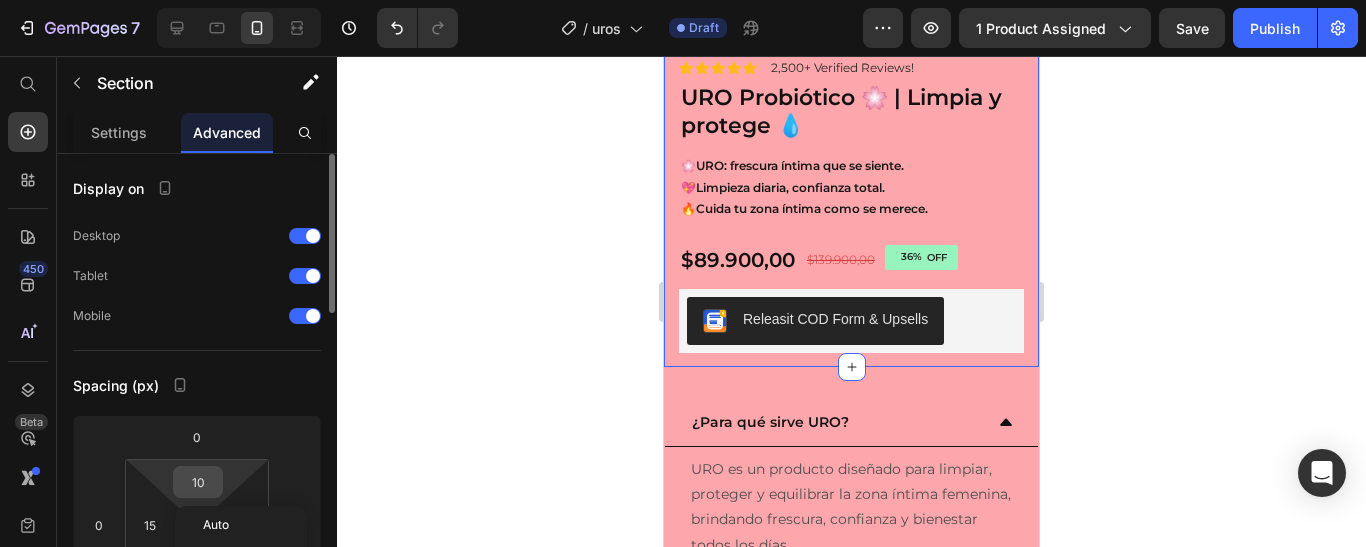 click on "10" at bounding box center [198, 482] 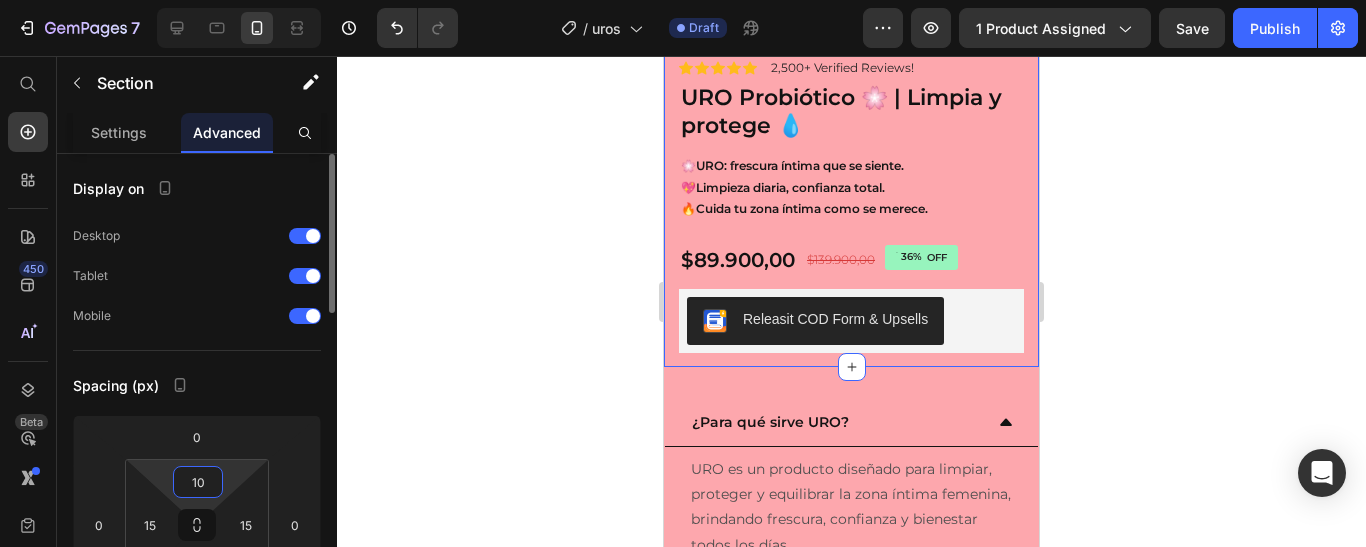 click on "10" at bounding box center [198, 482] 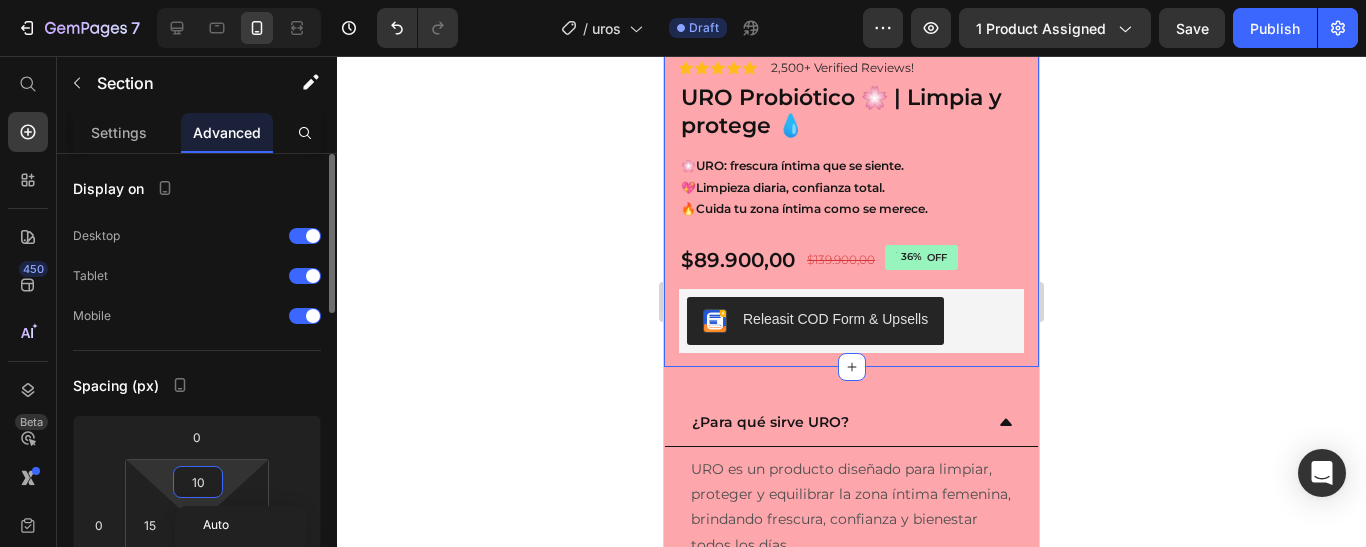 type on "0" 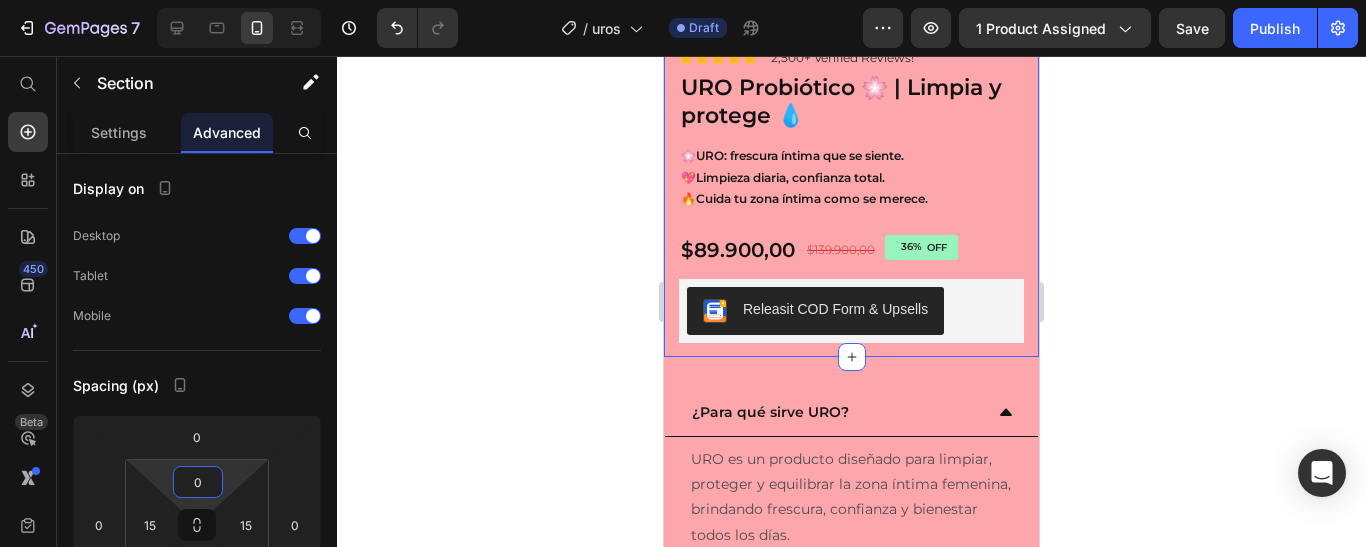 click 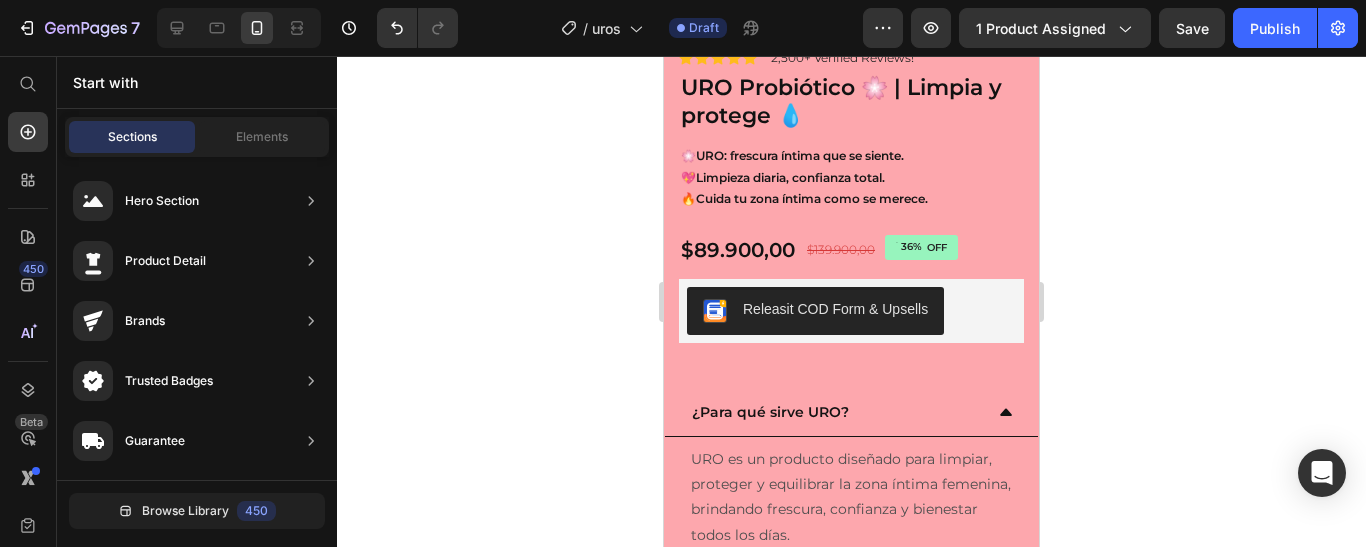 click on "Start with" at bounding box center (197, 82) 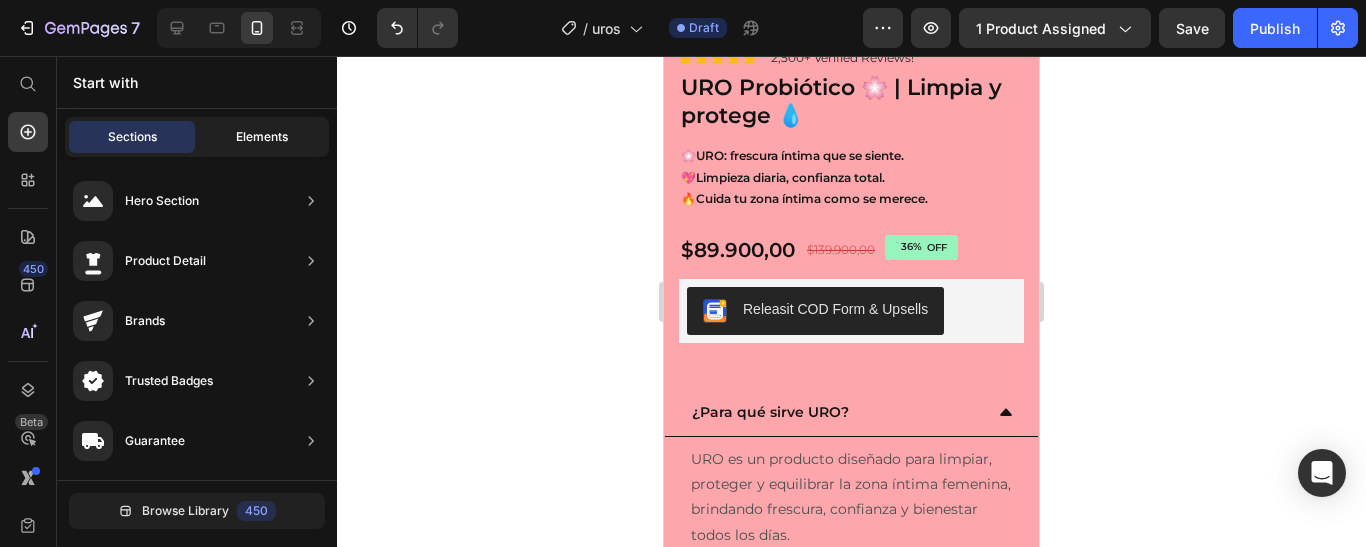 click on "Elements" at bounding box center [262, 137] 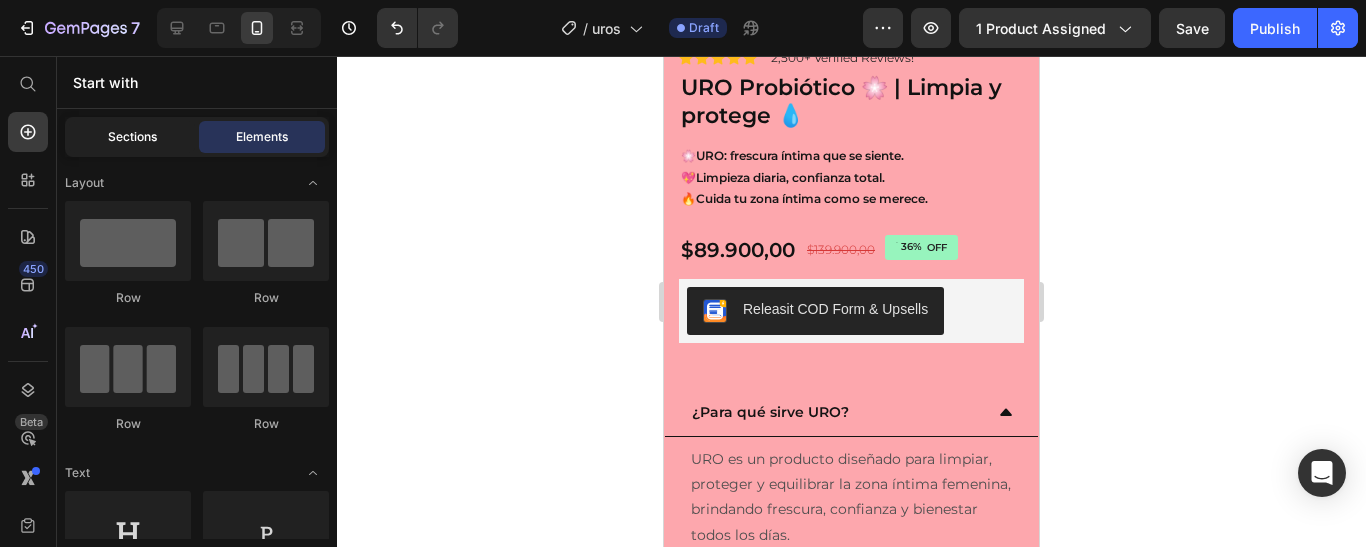 click on "Sections" 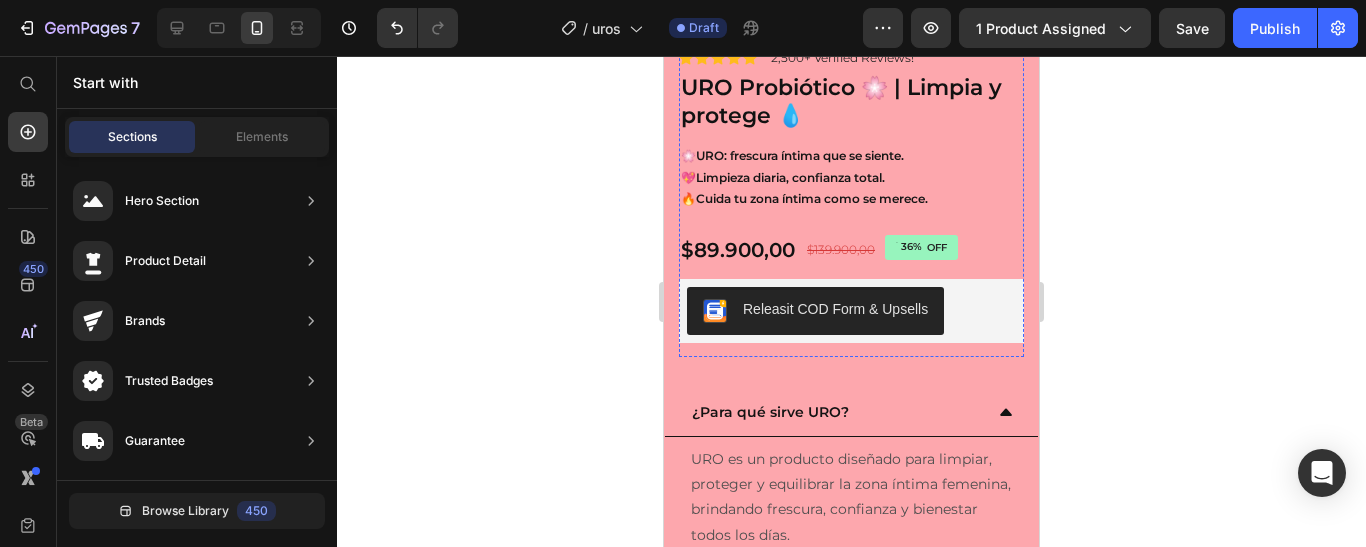click at bounding box center [851, -146] 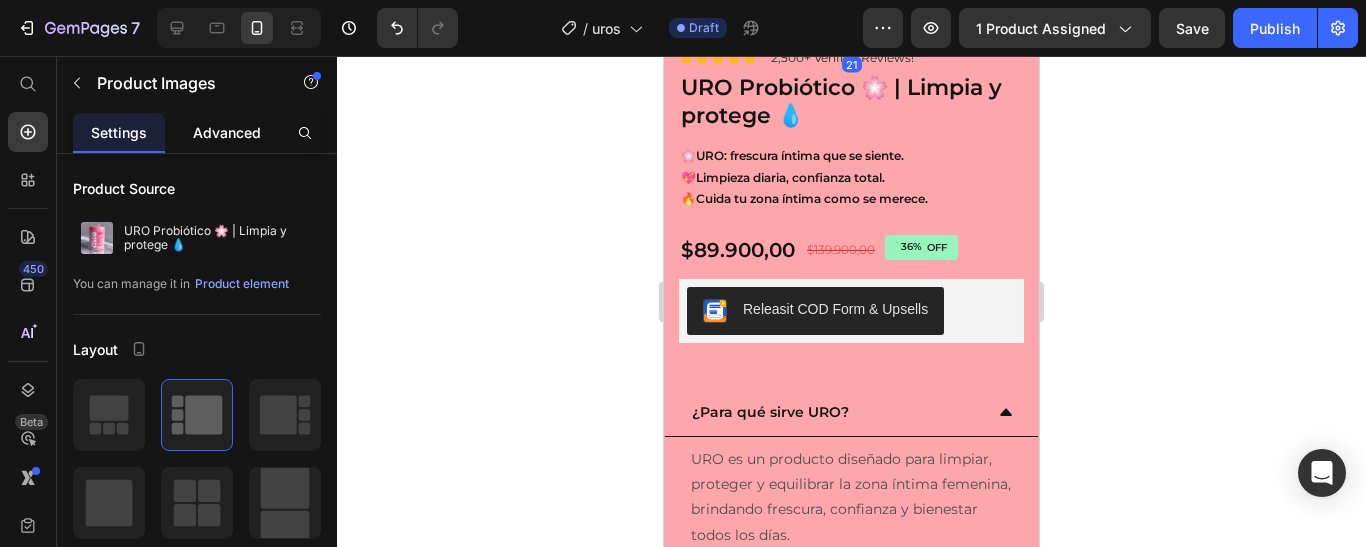 click on "Advanced" at bounding box center (227, 132) 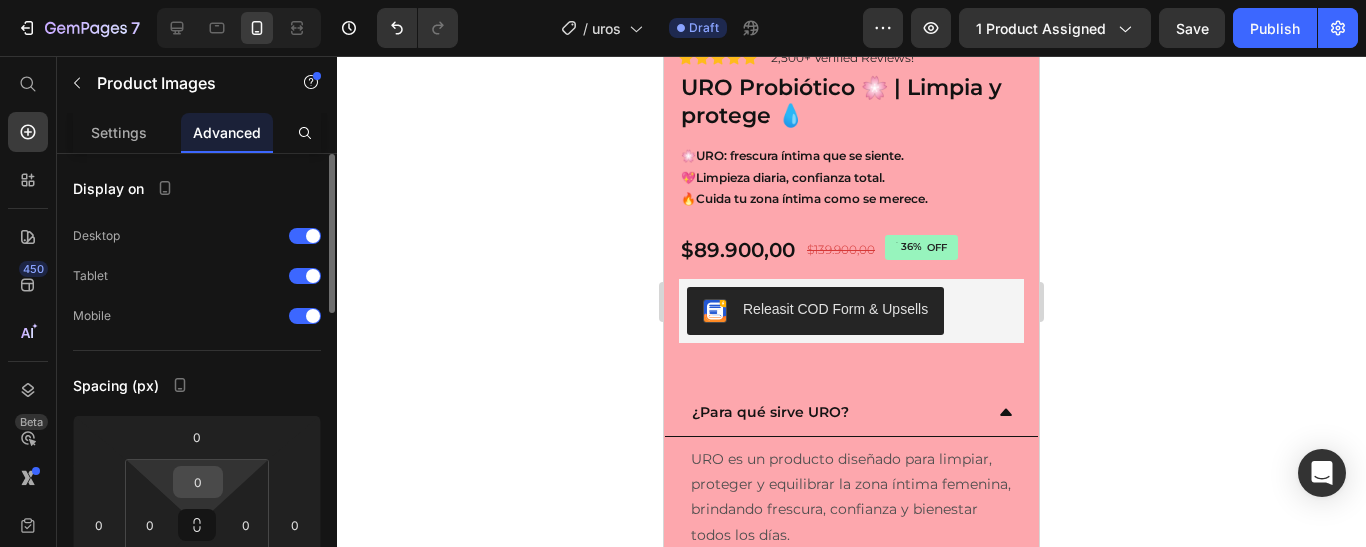 click on "0" at bounding box center (198, 482) 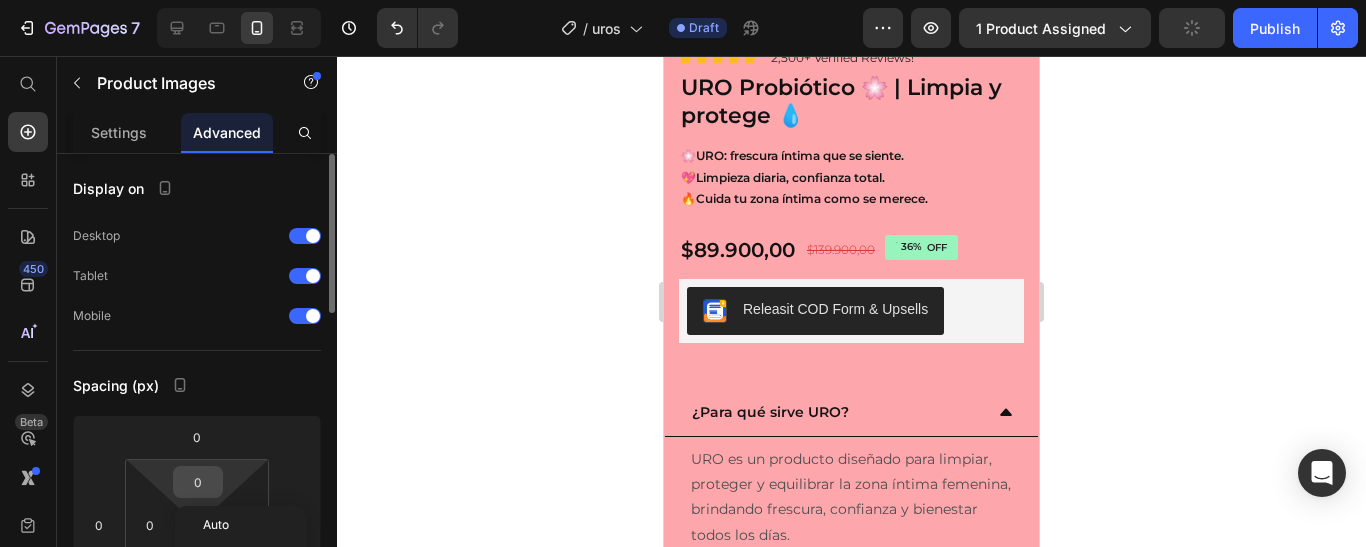 click on "0" at bounding box center (198, 482) 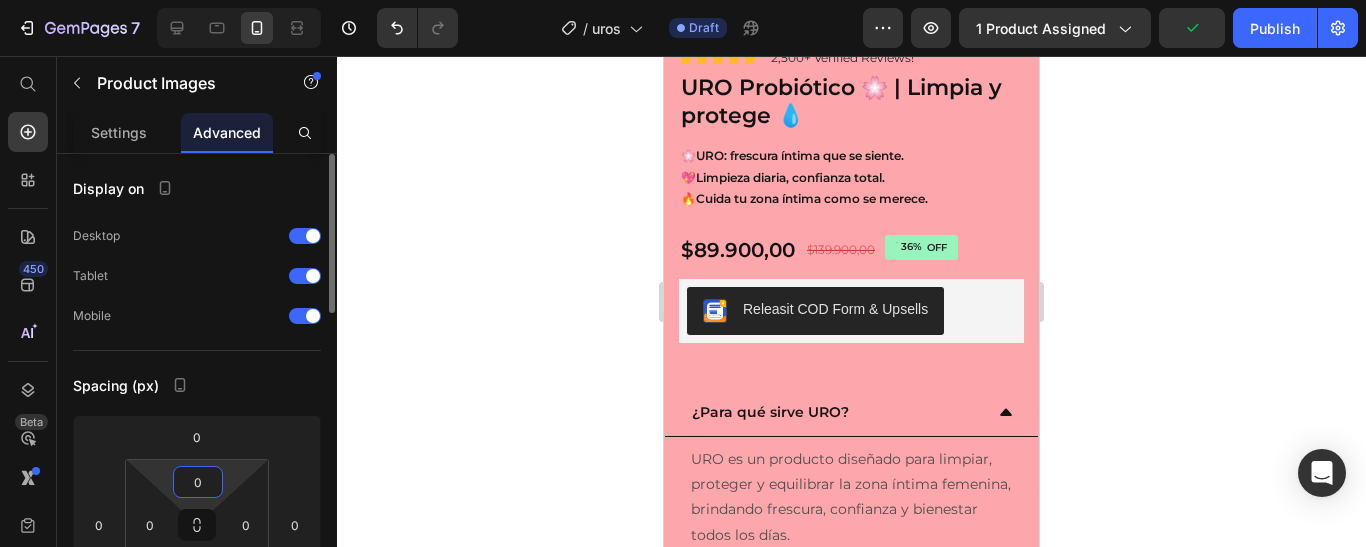 click on "0" at bounding box center [198, 482] 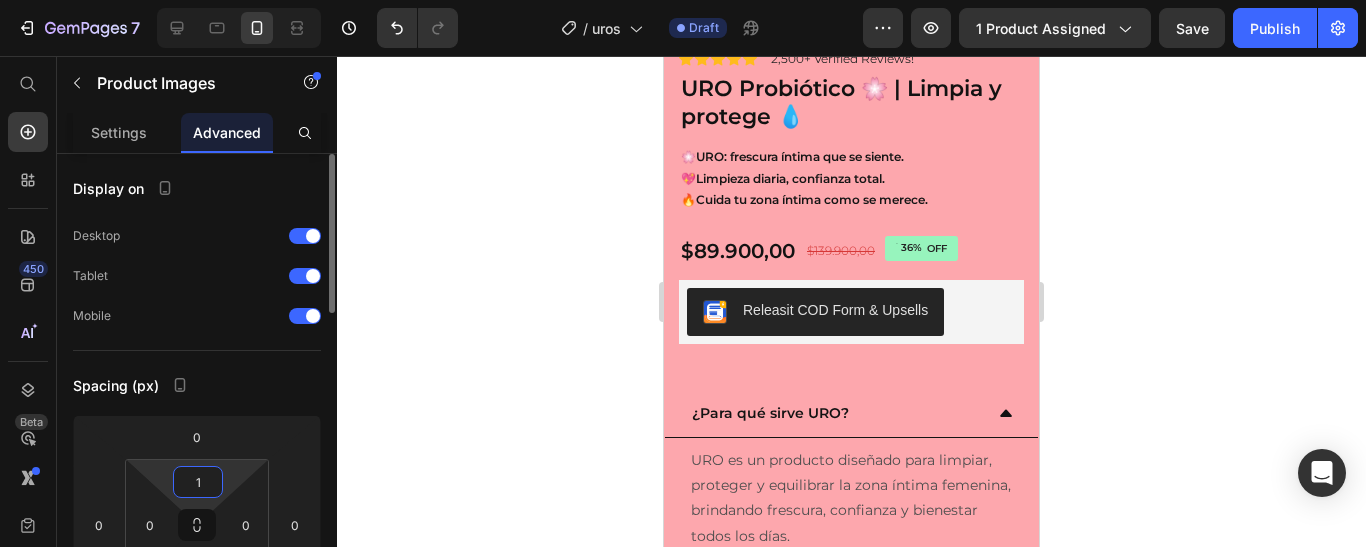 type on "10" 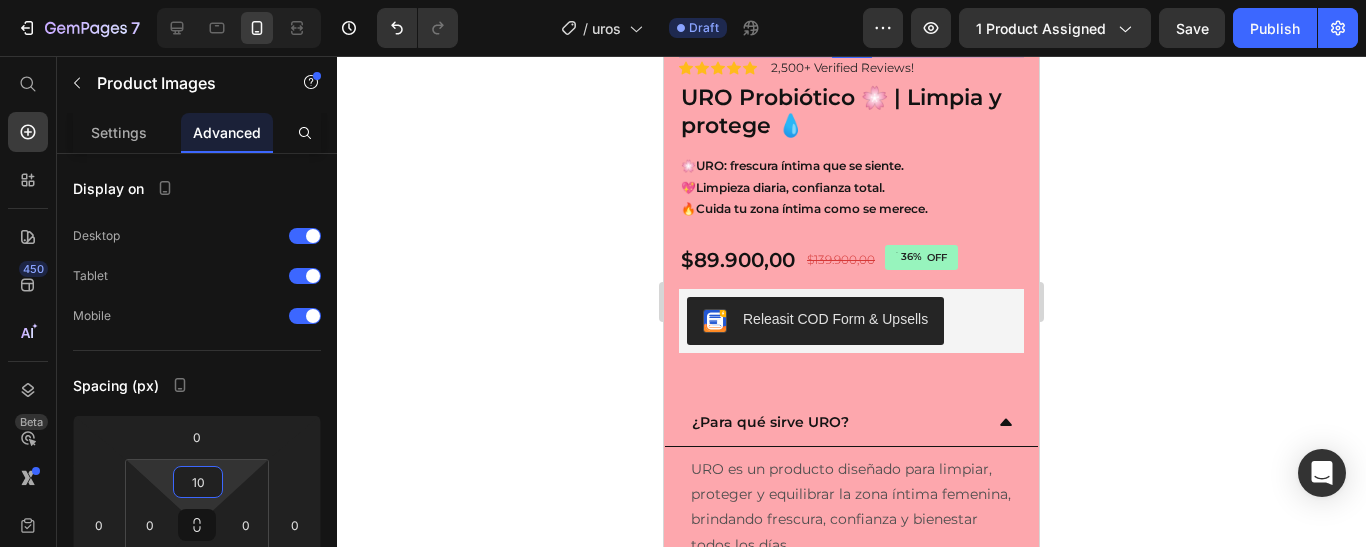 click 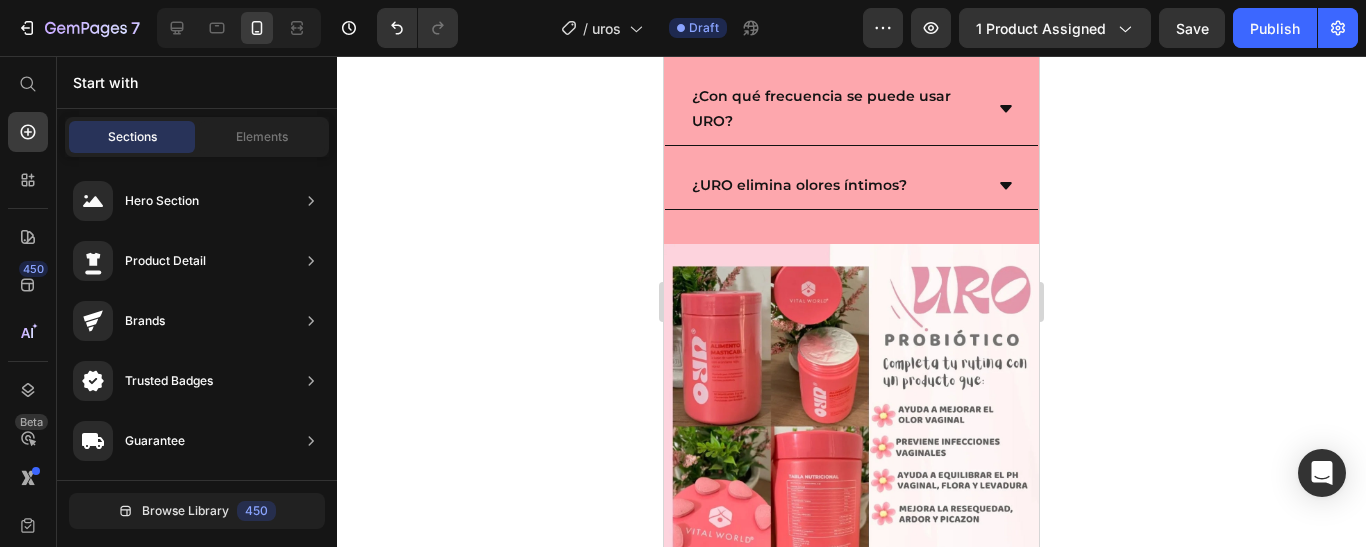 scroll, scrollTop: 1000, scrollLeft: 0, axis: vertical 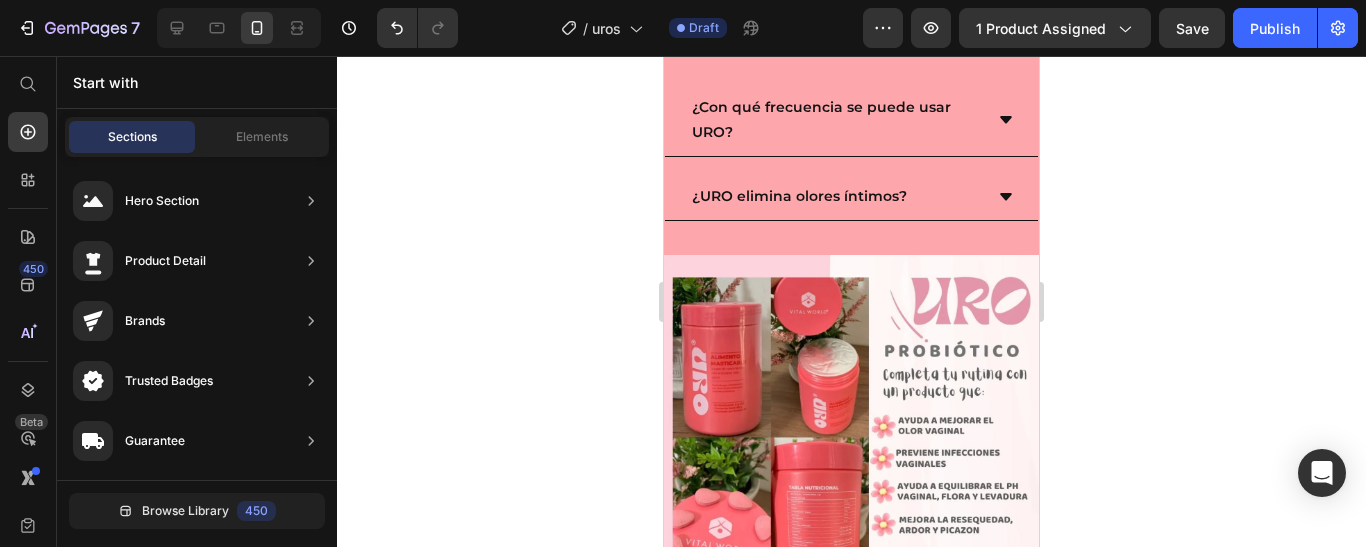 click on "🔥  Cuida tu zona íntima como se merece." at bounding box center (851, -291) 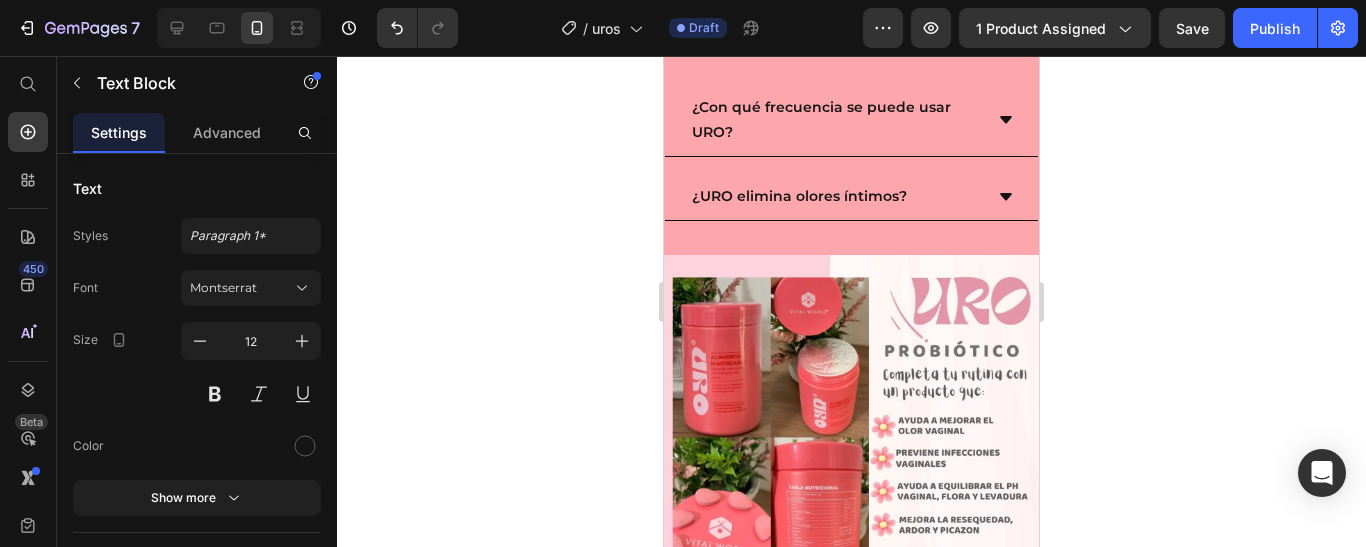 click on "Product Images
Material
Shipping
Care instruction Accordion Icon Icon Icon Icon Icon Icon List 2,500+ Verified Reviews! Text Block Row 36% OFF Discount Tag URO Probiótico 🌸 | Limpia y protege 💧 Product Title Icon Icon Icon Icon Icon Icon List 2,500+ Verified Reviews! Text Block Row 🌸  URO: frescura íntima que se siente. 💖  Limpieza diaria, confianza total. 🔥  Cuida tu zona íntima como se merece. Text Block   23 $89.900,00 Product Price $139.900,00 Product Price 36% OFF Discount Tag Row This product has only default variant Product Variants & Swatches Releasit COD Form & Upsells Releasit COD Form & Upsells Row Product Section 3" at bounding box center [851, -476] 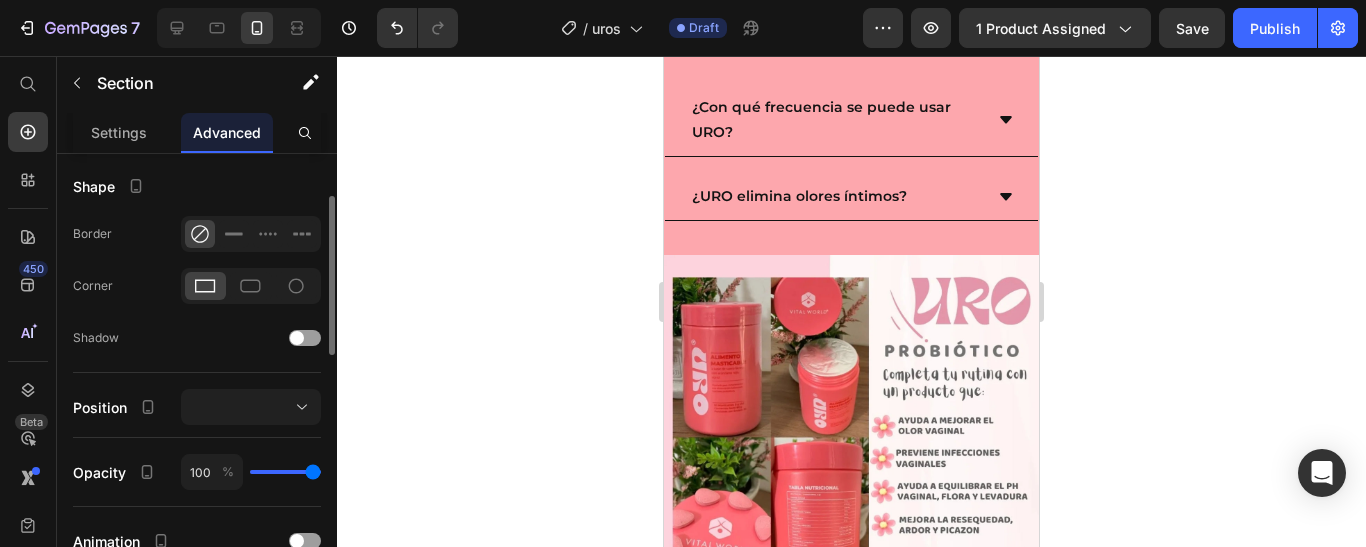 scroll, scrollTop: 400, scrollLeft: 0, axis: vertical 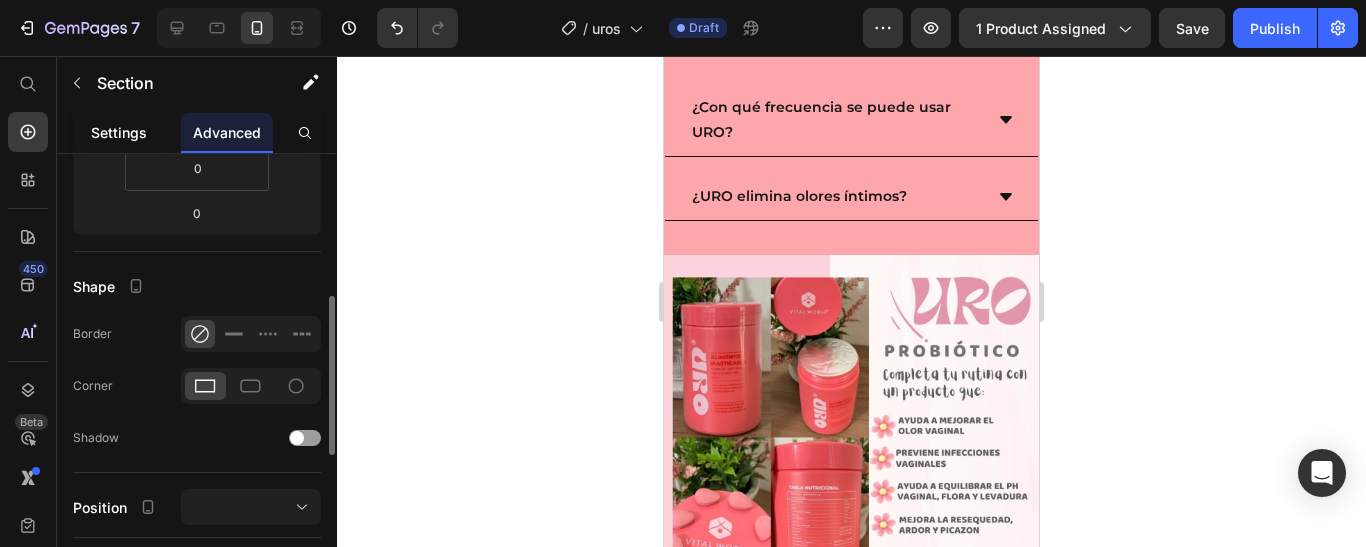 click on "Settings" at bounding box center (119, 132) 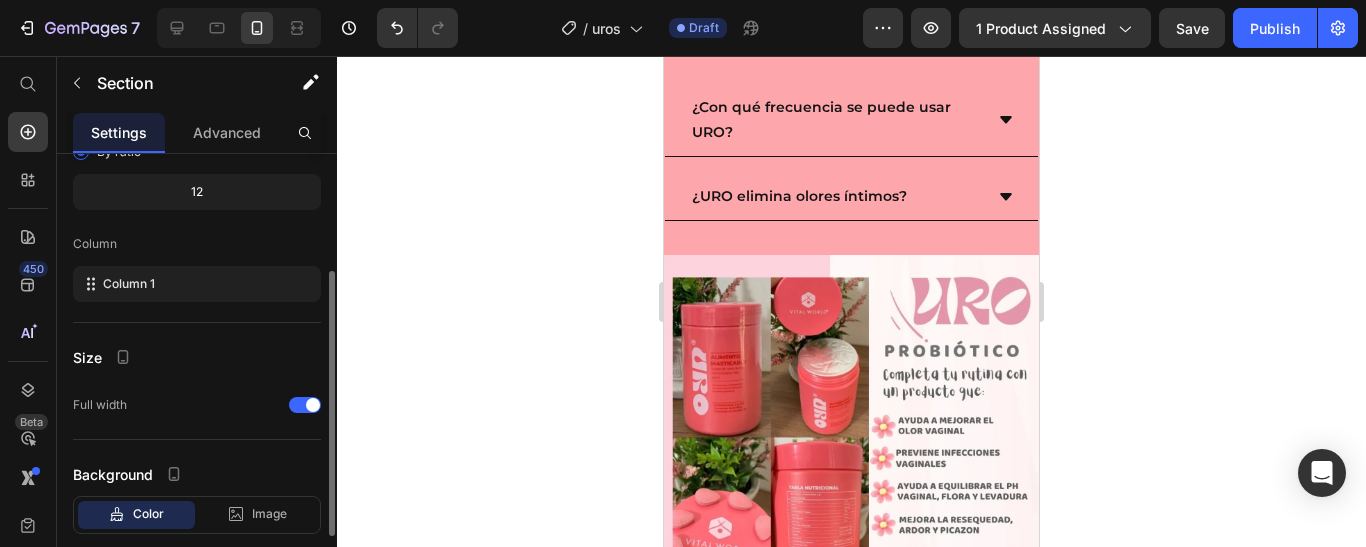 scroll, scrollTop: 300, scrollLeft: 0, axis: vertical 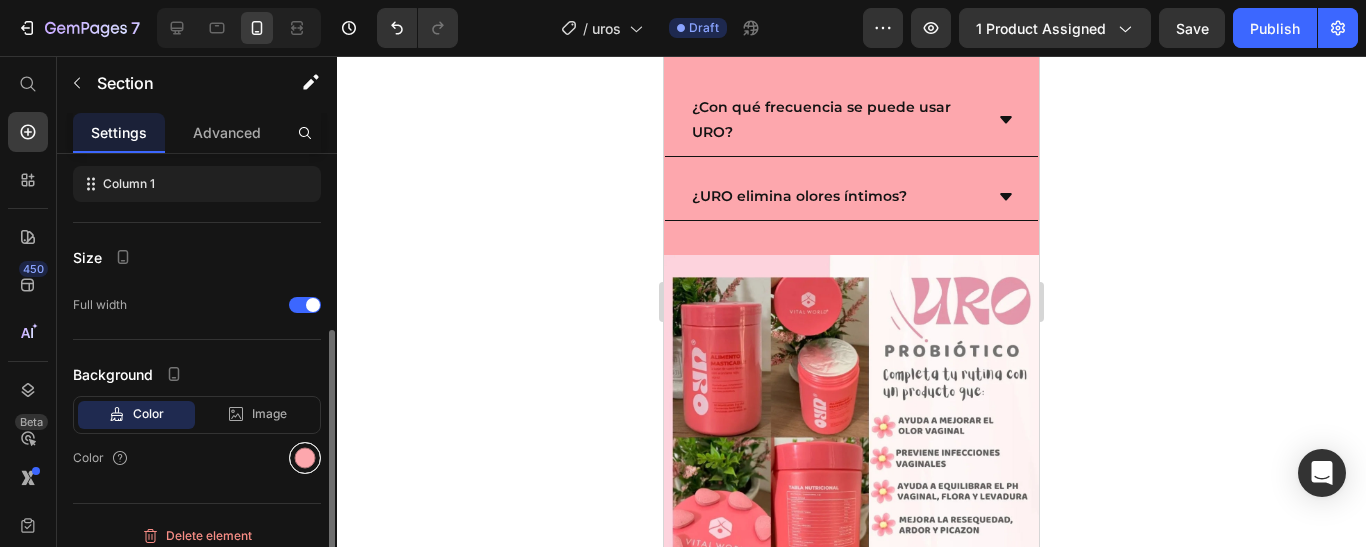 click at bounding box center (305, 458) 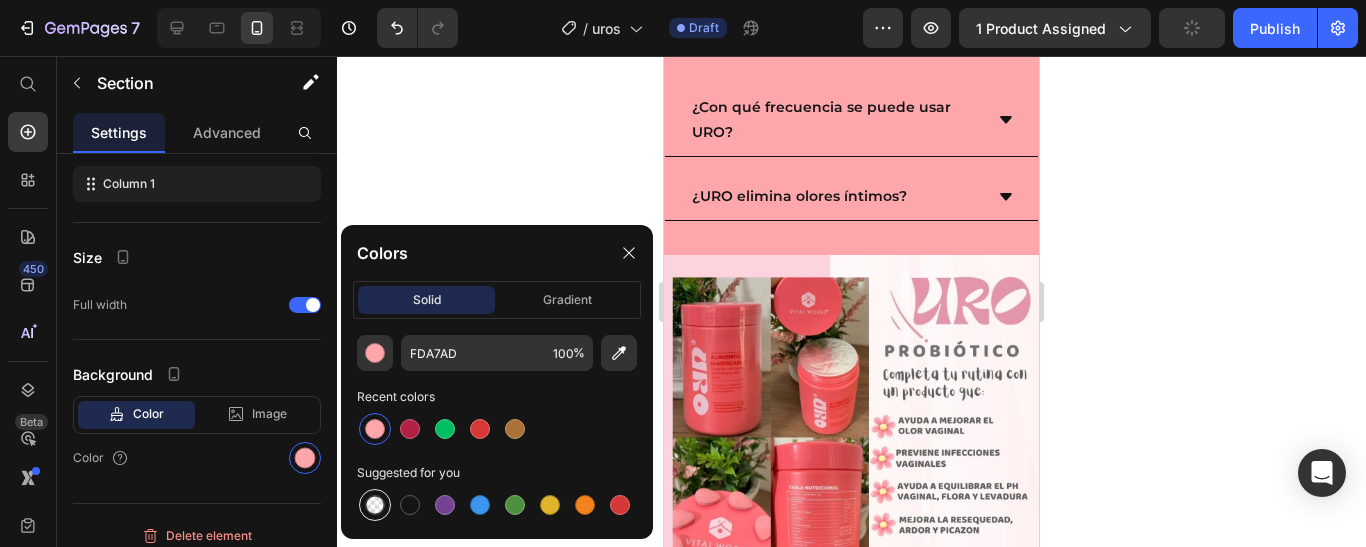 click at bounding box center [375, 505] 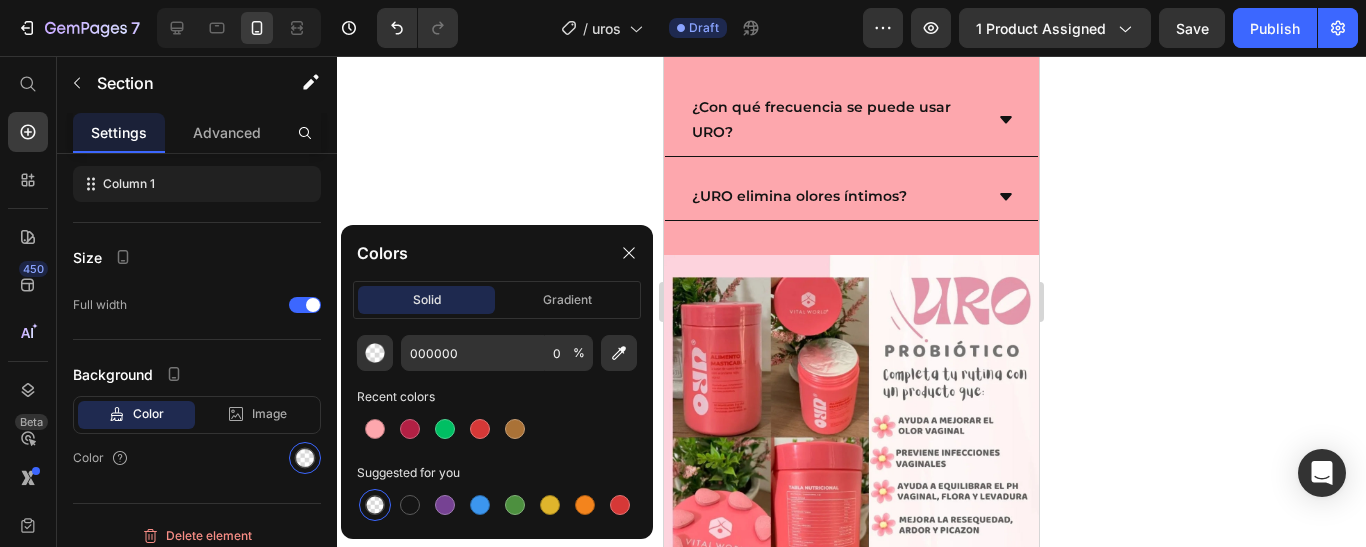 click 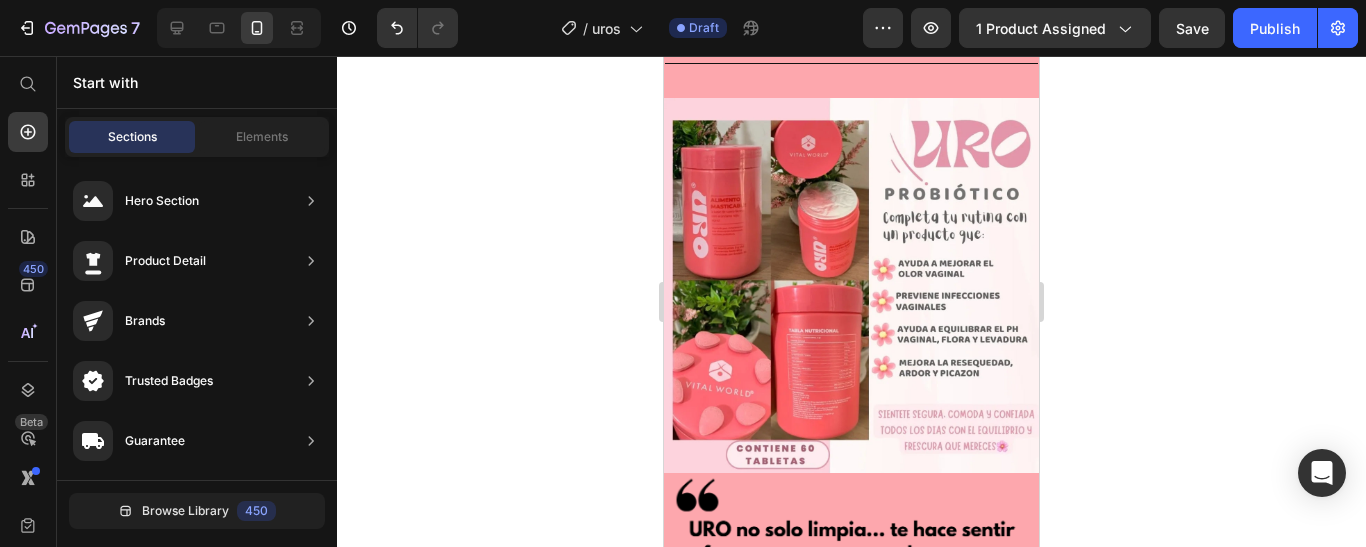 scroll, scrollTop: 1800, scrollLeft: 0, axis: vertical 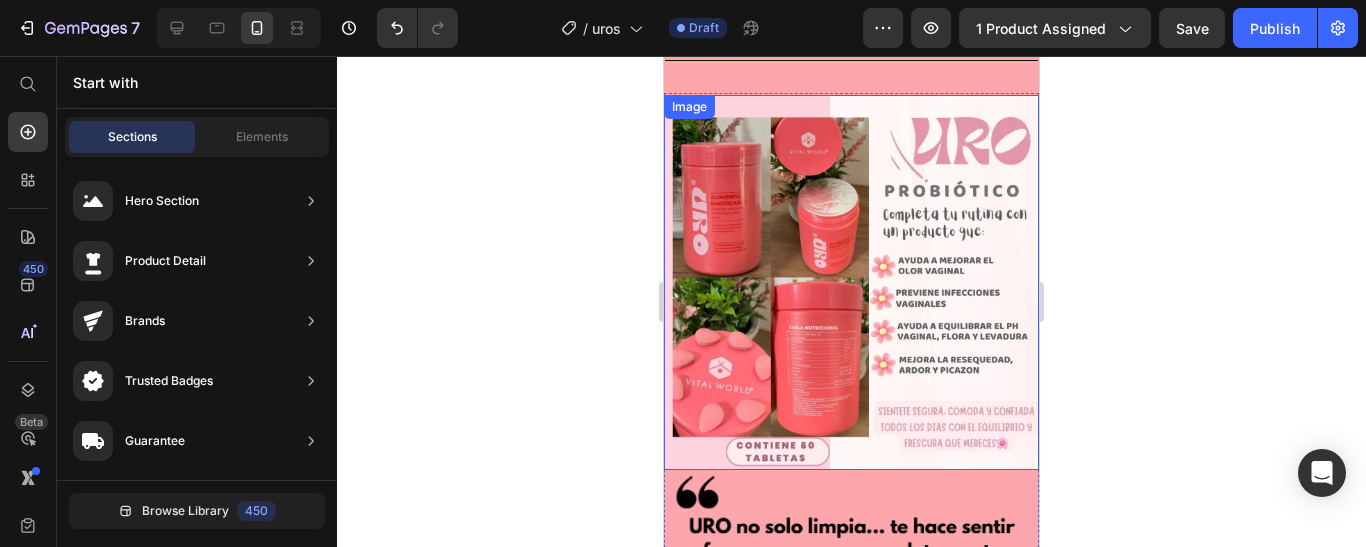 click at bounding box center [851, 282] 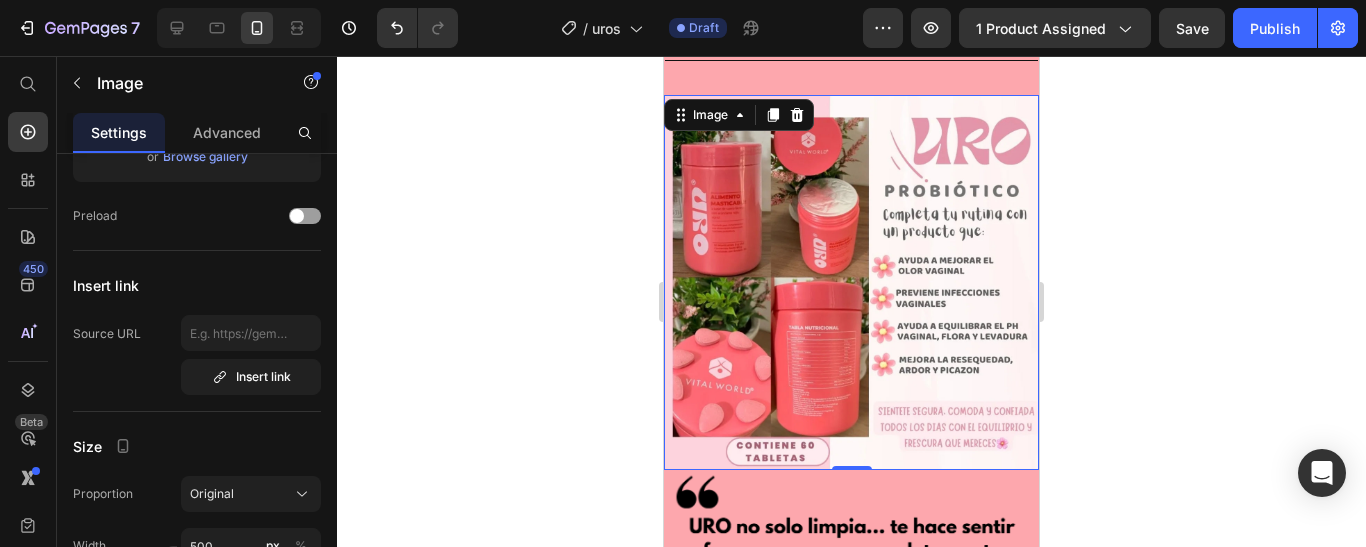 scroll, scrollTop: 0, scrollLeft: 0, axis: both 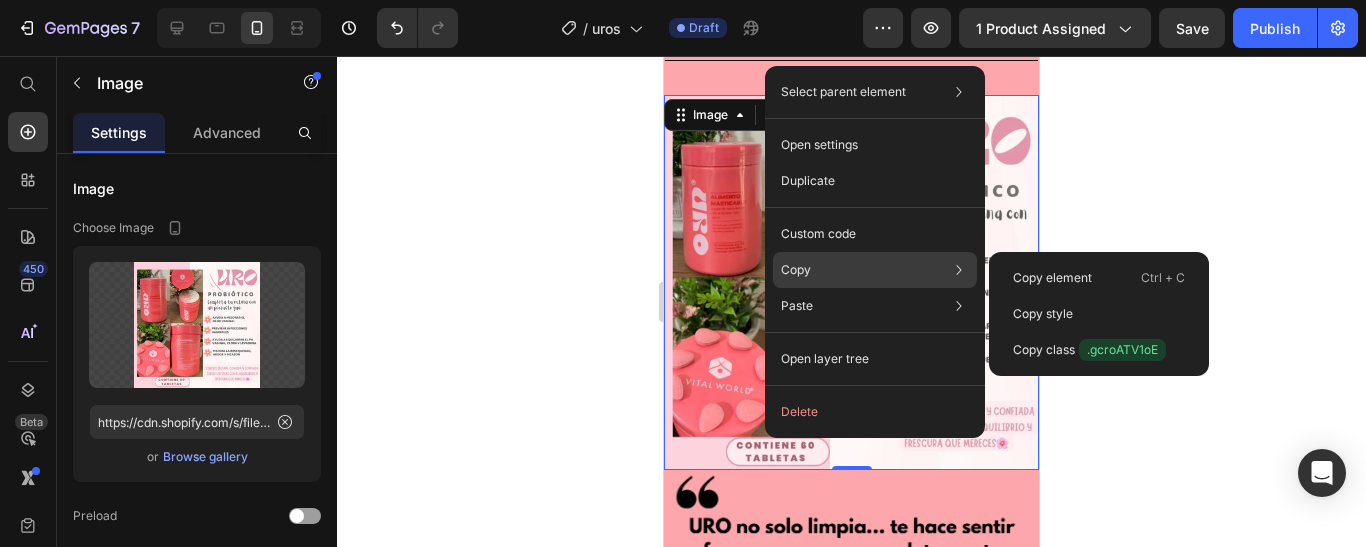 click on "Copy" at bounding box center [796, 270] 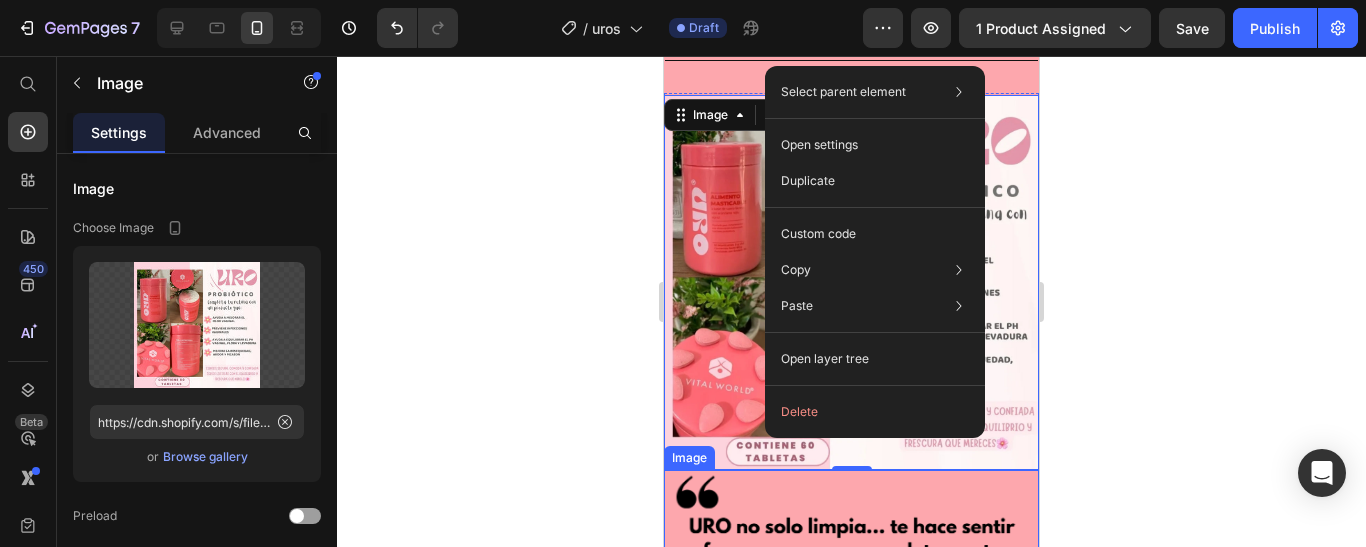 click at bounding box center (851, 540) 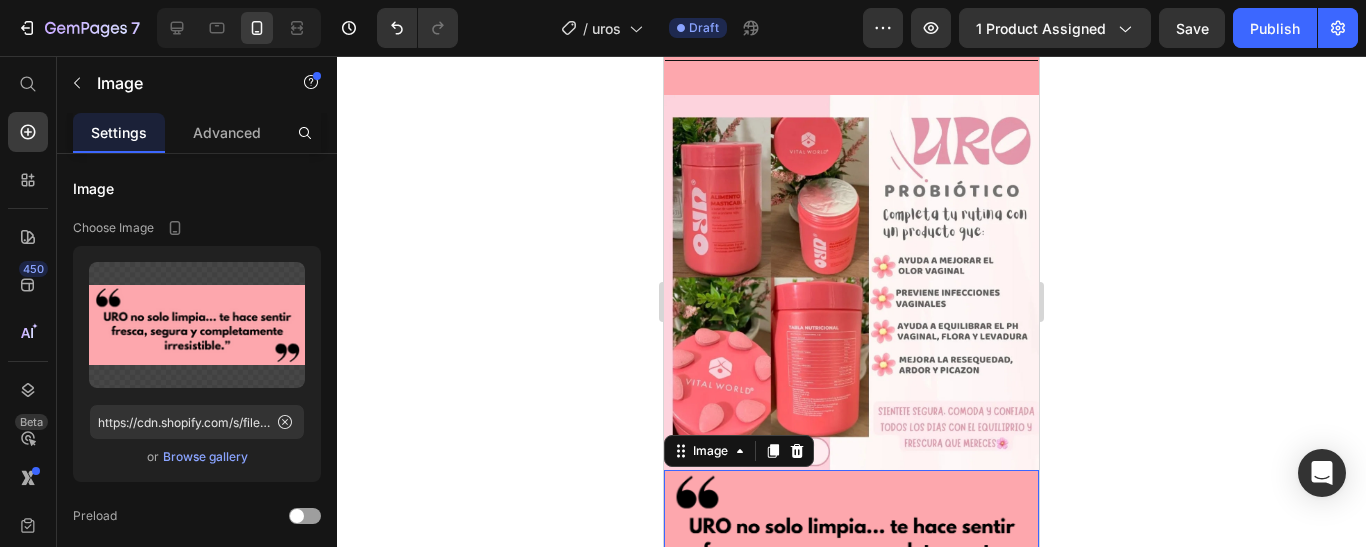 click 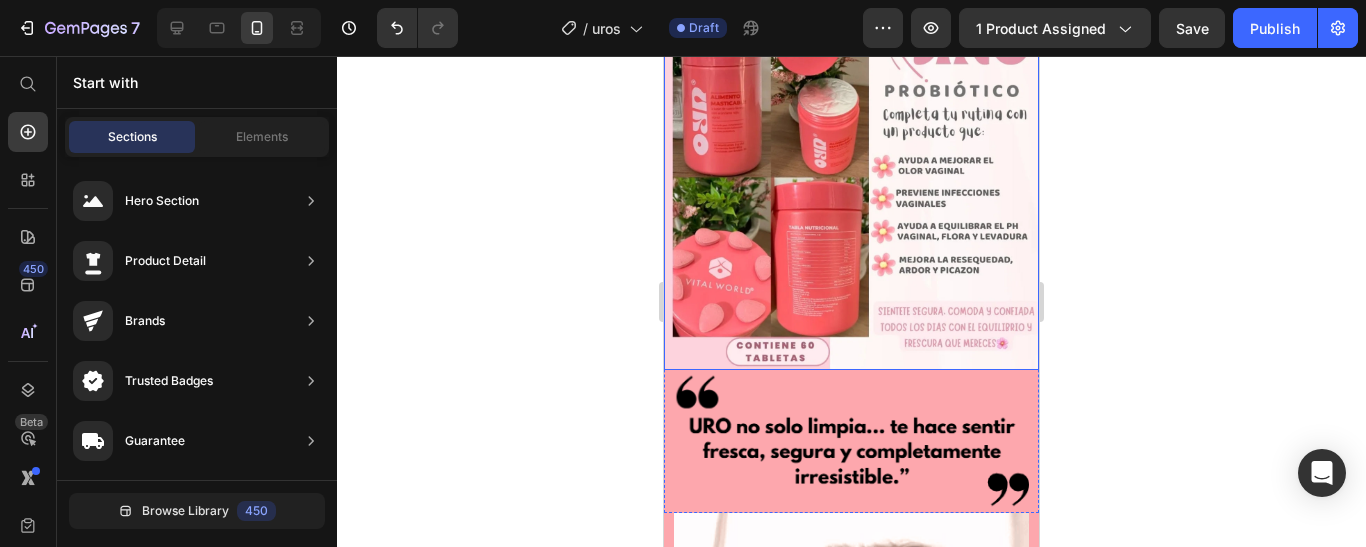 scroll, scrollTop: 1400, scrollLeft: 0, axis: vertical 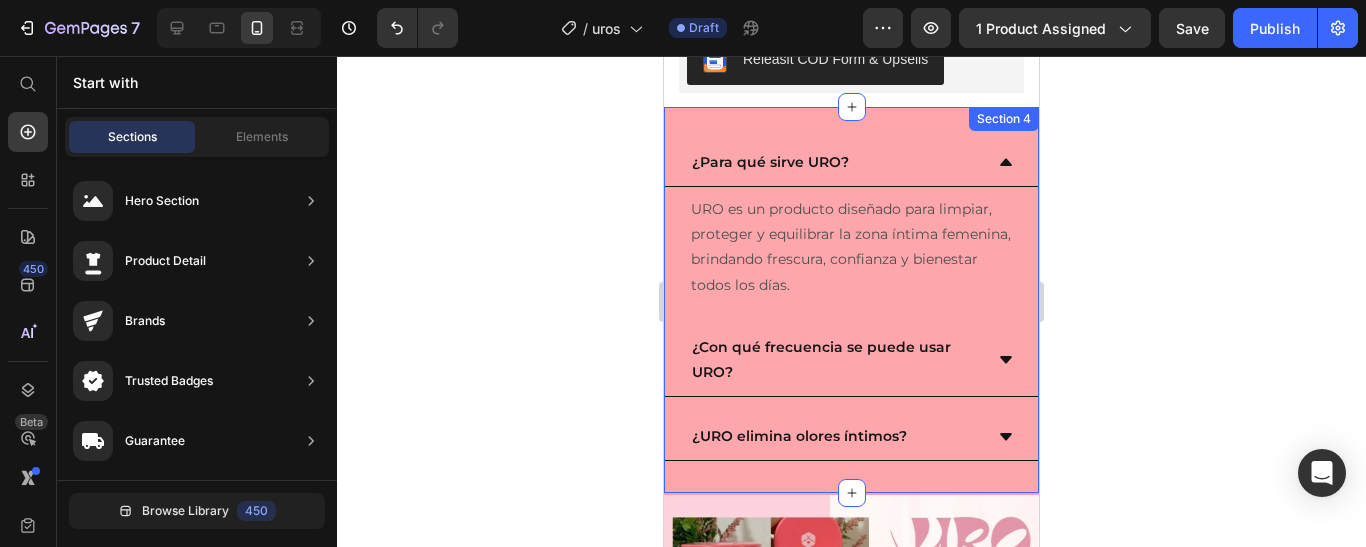 click on "¿Para qué sirve URO? URO es un producto diseñado para limpiar, proteger y equilibrar la zona íntima femenina, brindando frescura, confianza y bienestar todos los días. Text Block
¿Con qué frecuencia se puede usar URO?
¿URO elimina olores íntimos? Accordion Section 4" at bounding box center [851, 300] 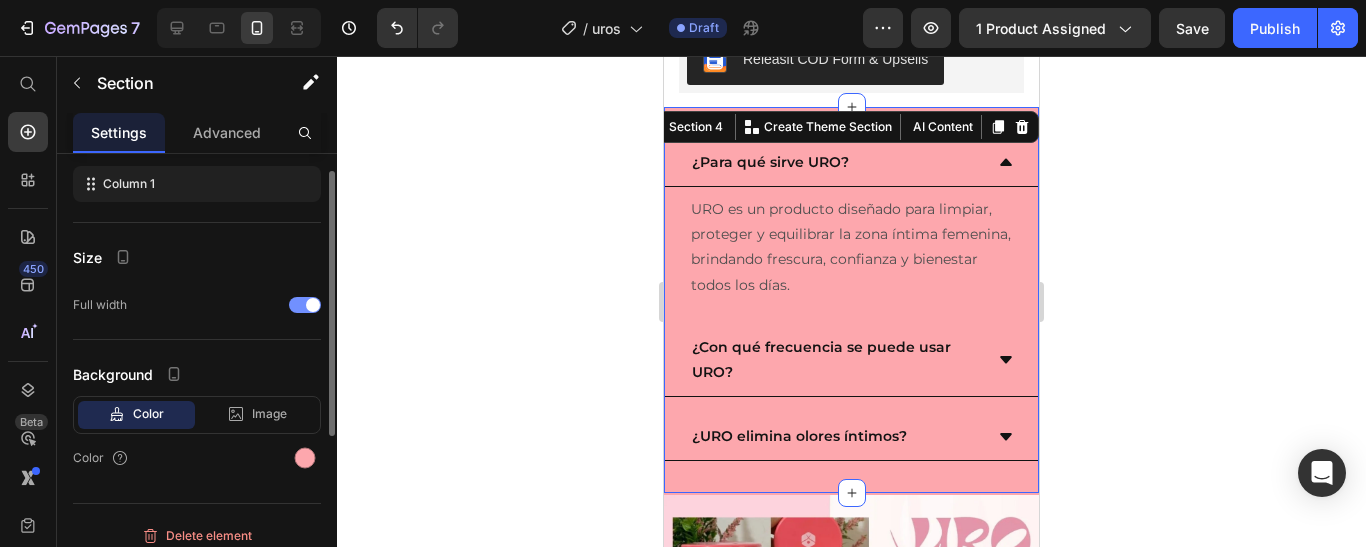 scroll, scrollTop: 314, scrollLeft: 0, axis: vertical 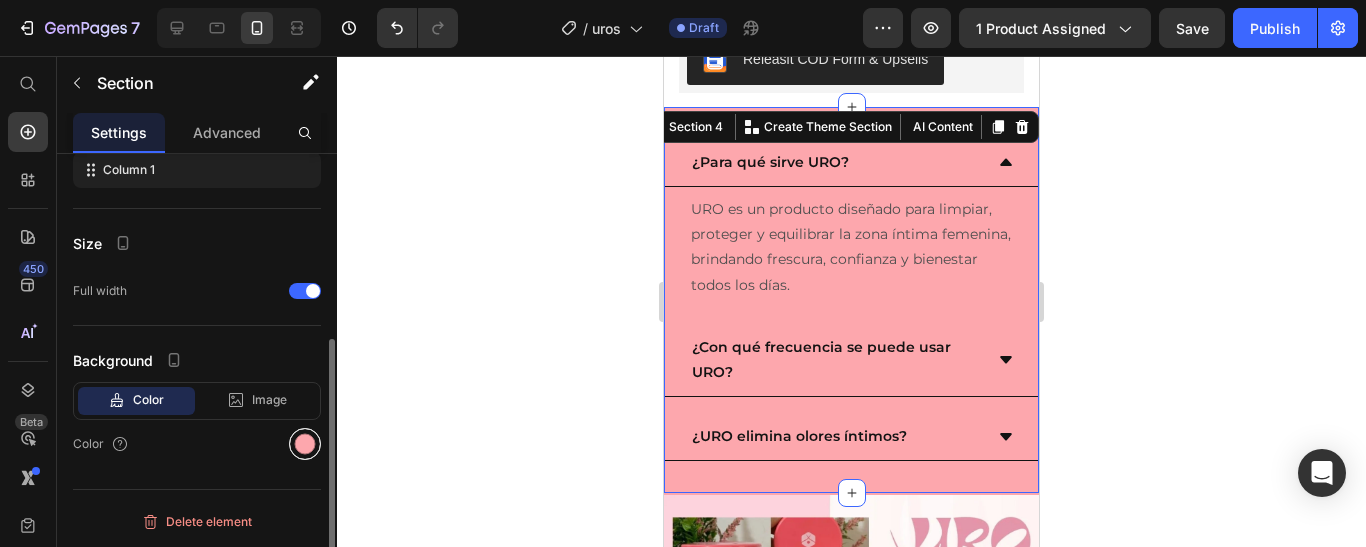 click at bounding box center (305, 444) 